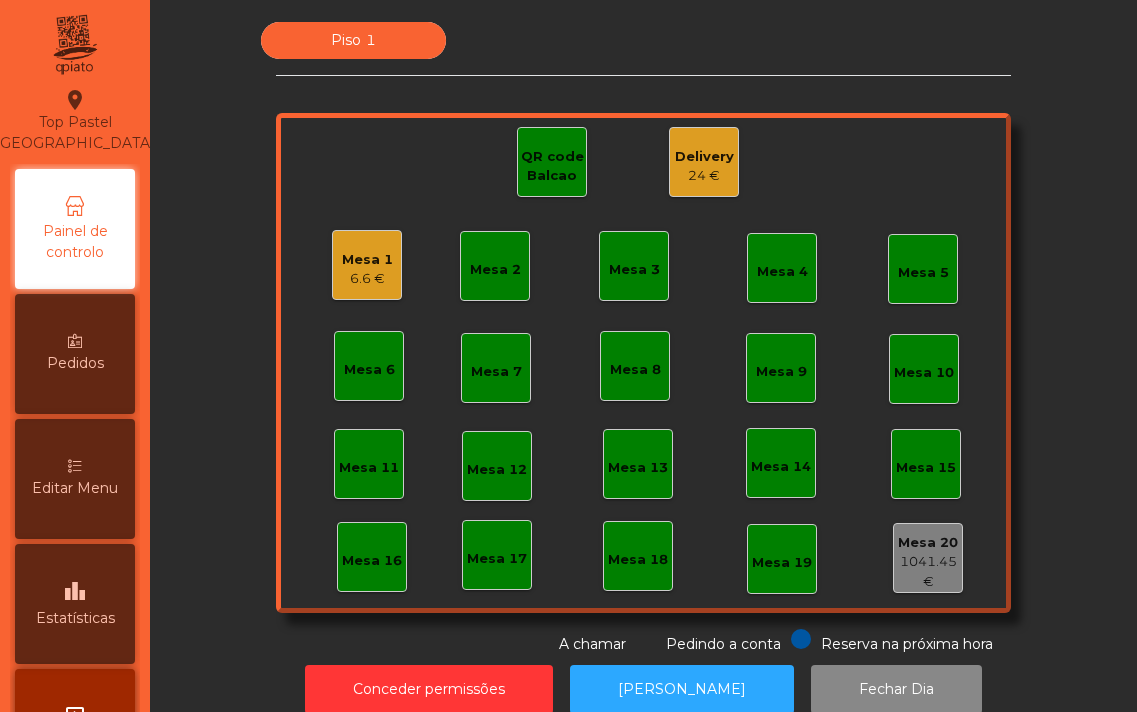 scroll, scrollTop: 0, scrollLeft: 0, axis: both 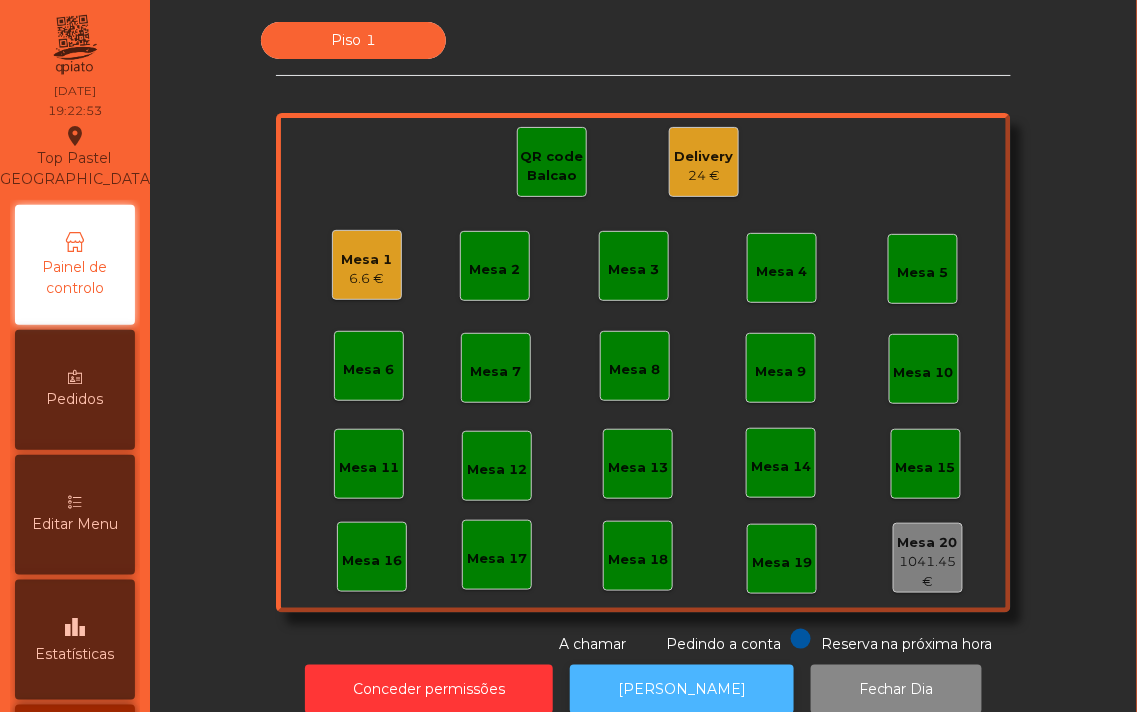 click on "[PERSON_NAME]" 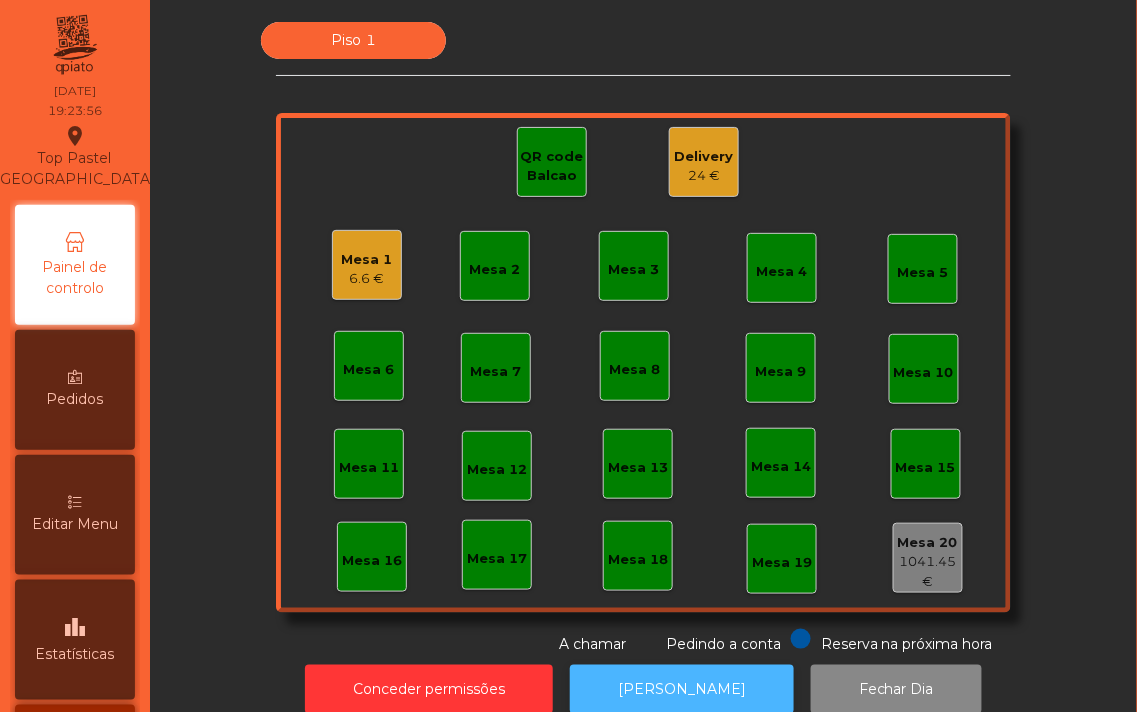 click on "[PERSON_NAME]" 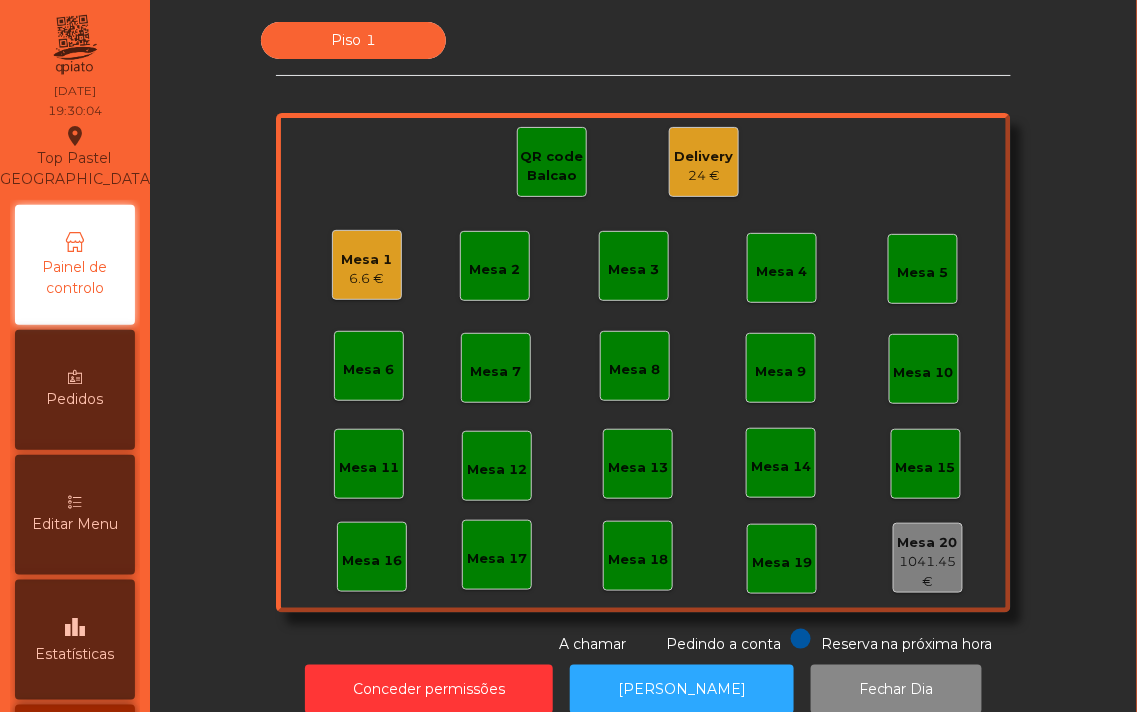 click on "Editar Menu" at bounding box center [75, 524] 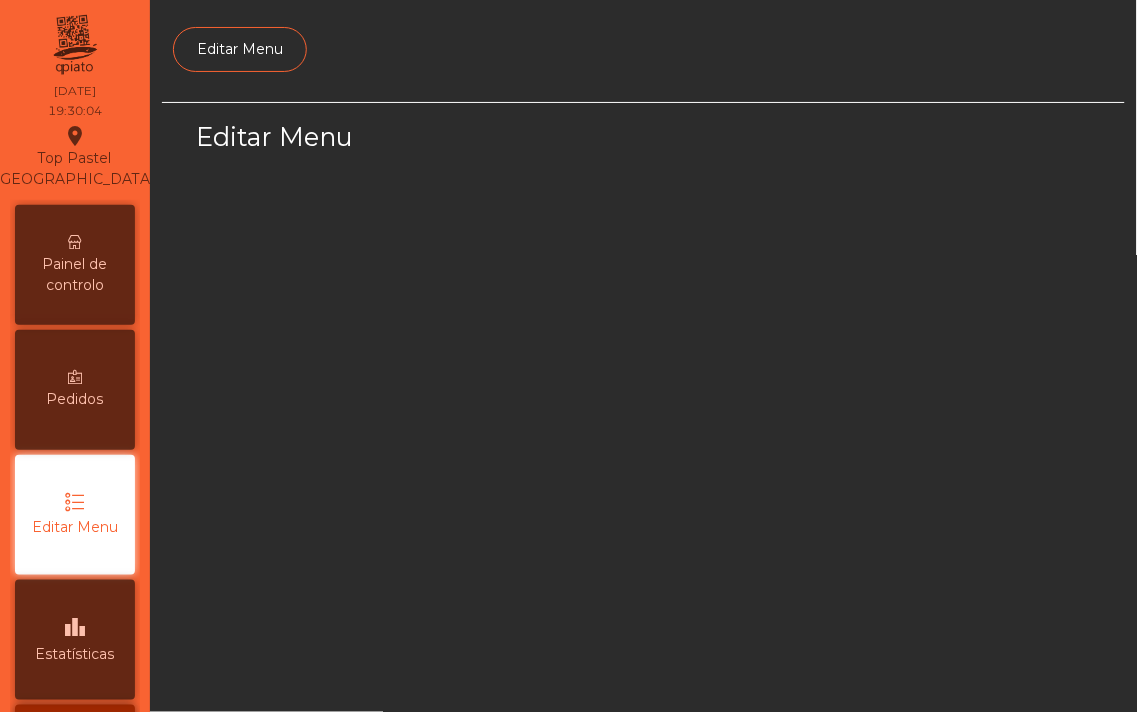 scroll, scrollTop: 127, scrollLeft: 0, axis: vertical 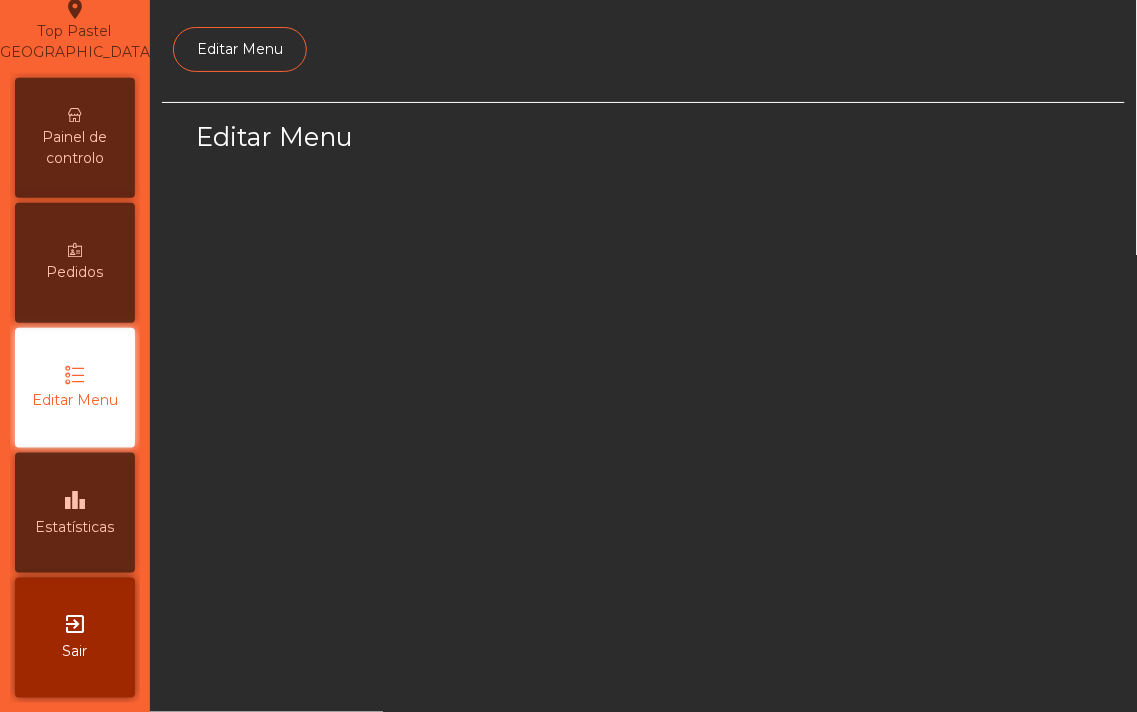 select on "*" 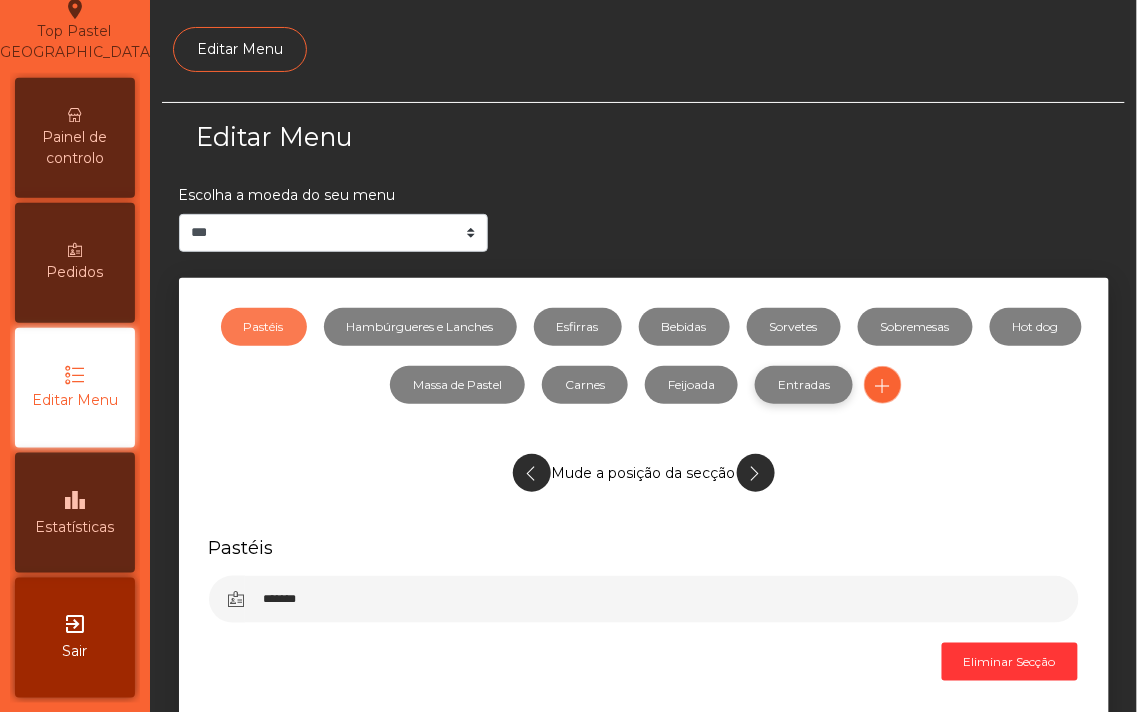 click on "Entradas" at bounding box center (804, 385) 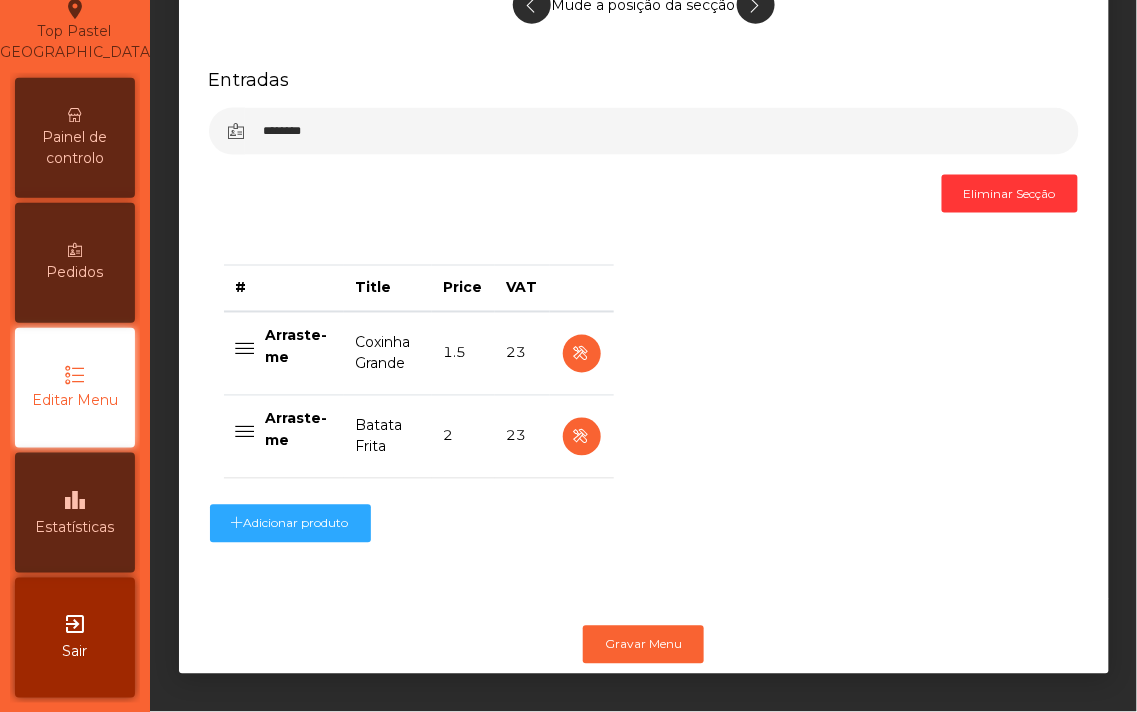 scroll, scrollTop: 486, scrollLeft: 0, axis: vertical 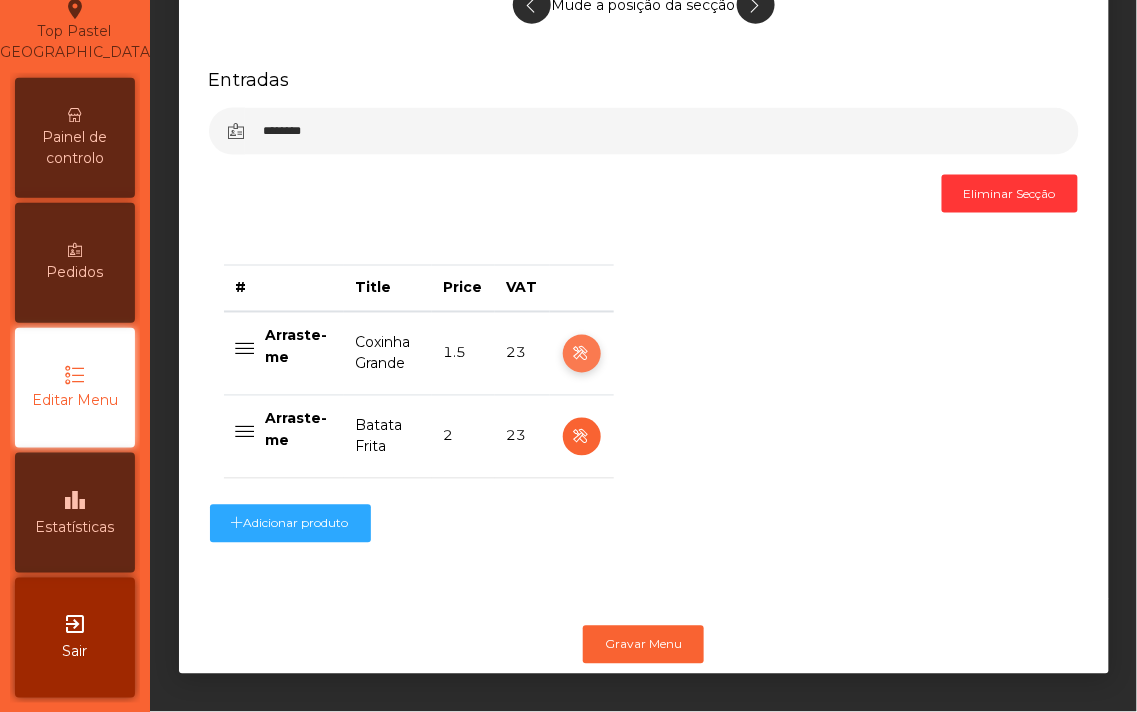 click at bounding box center (581, 354) 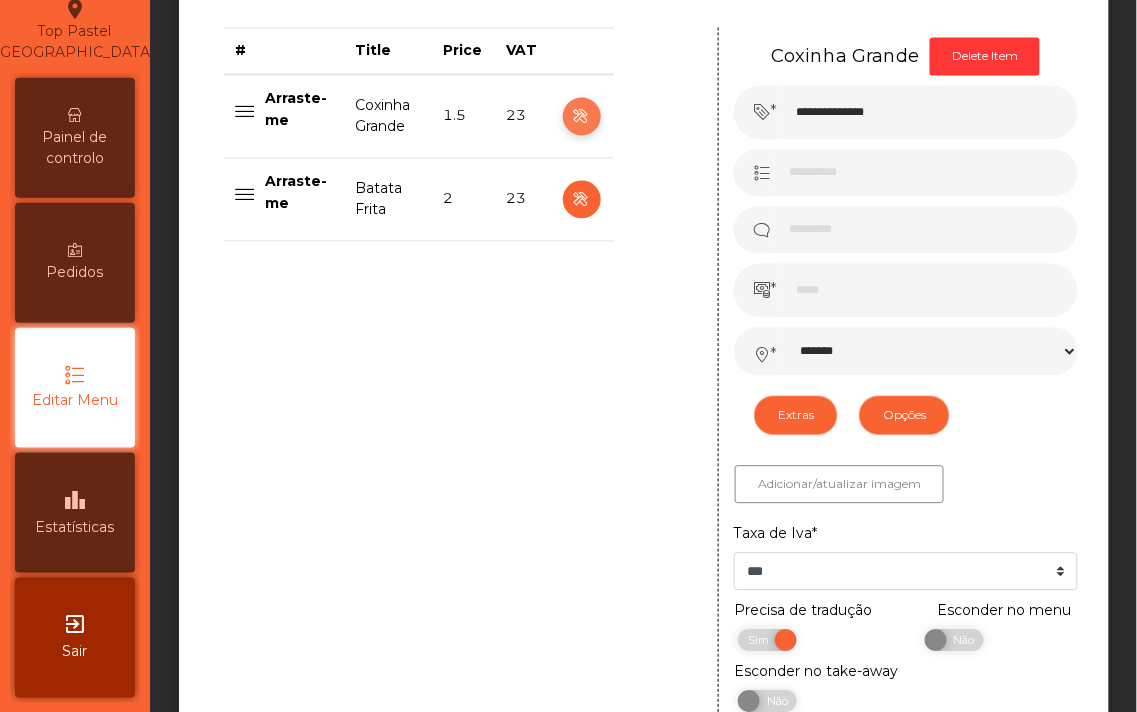 scroll, scrollTop: 1016, scrollLeft: 0, axis: vertical 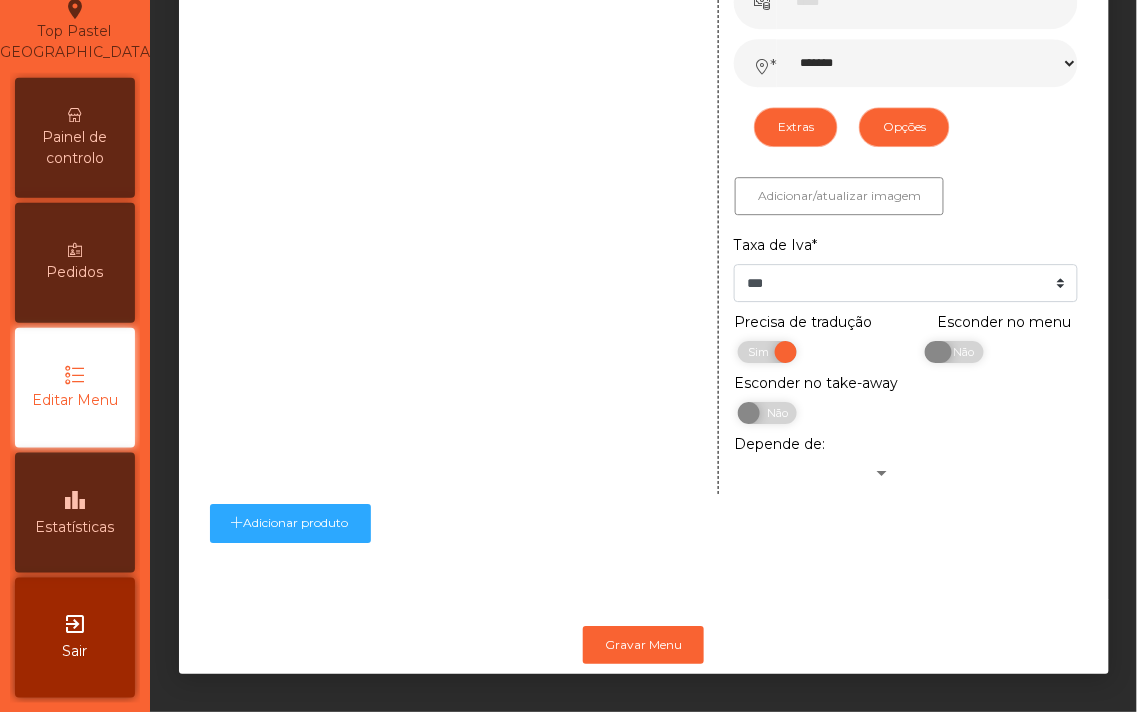 click on "Não" at bounding box center [961, 352] 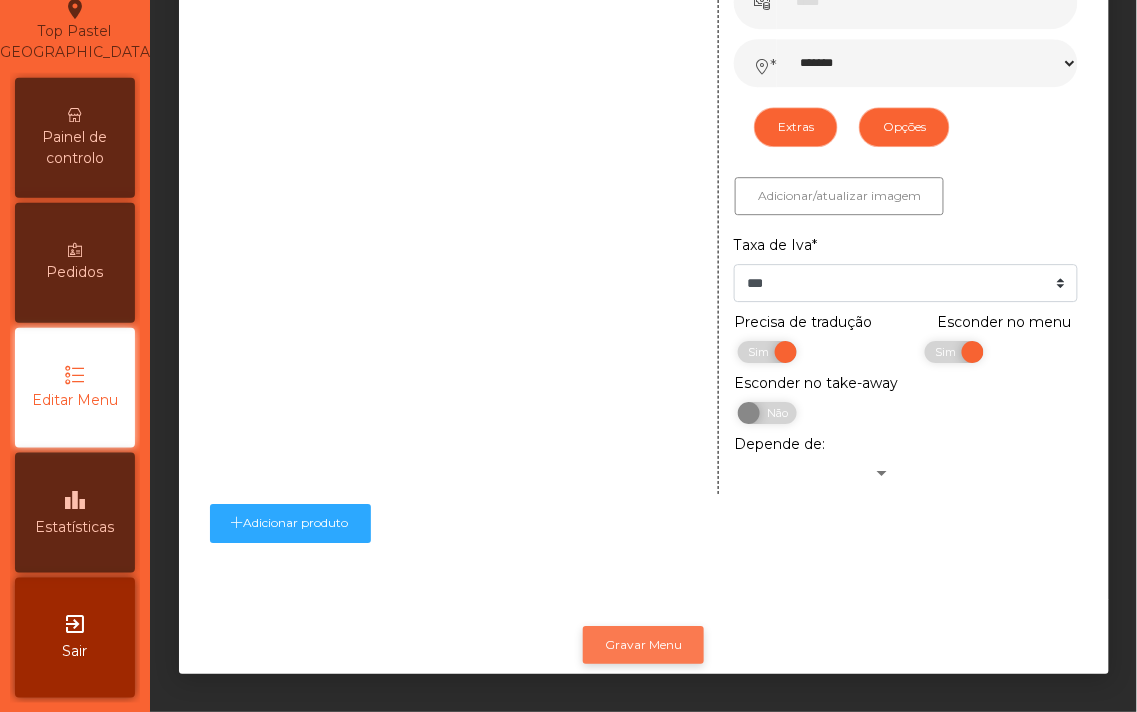 click on "Gravar Menu" at bounding box center [643, 645] 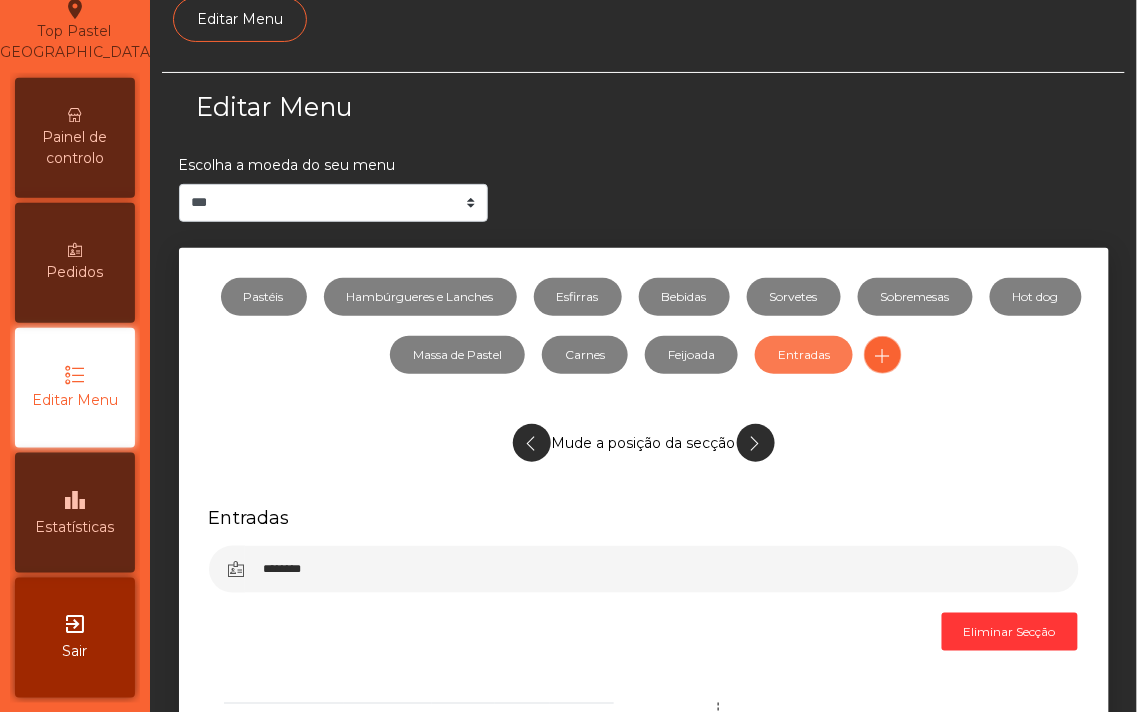 scroll, scrollTop: 26, scrollLeft: 0, axis: vertical 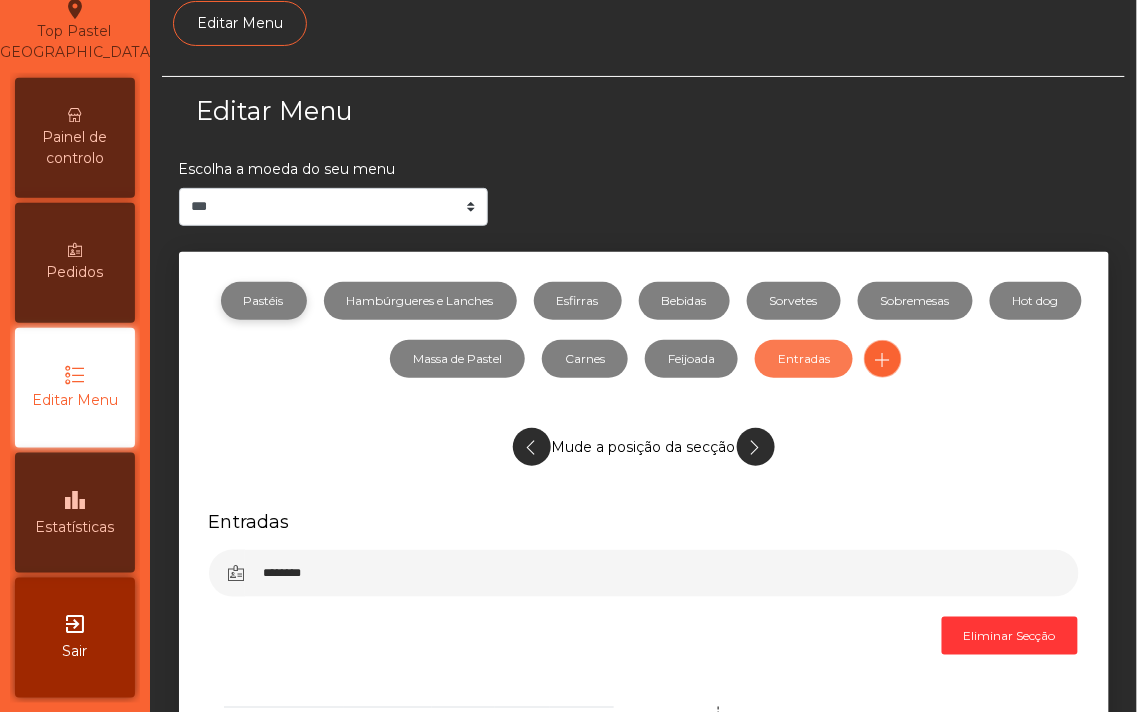 click on "Pastéis" at bounding box center [264, 301] 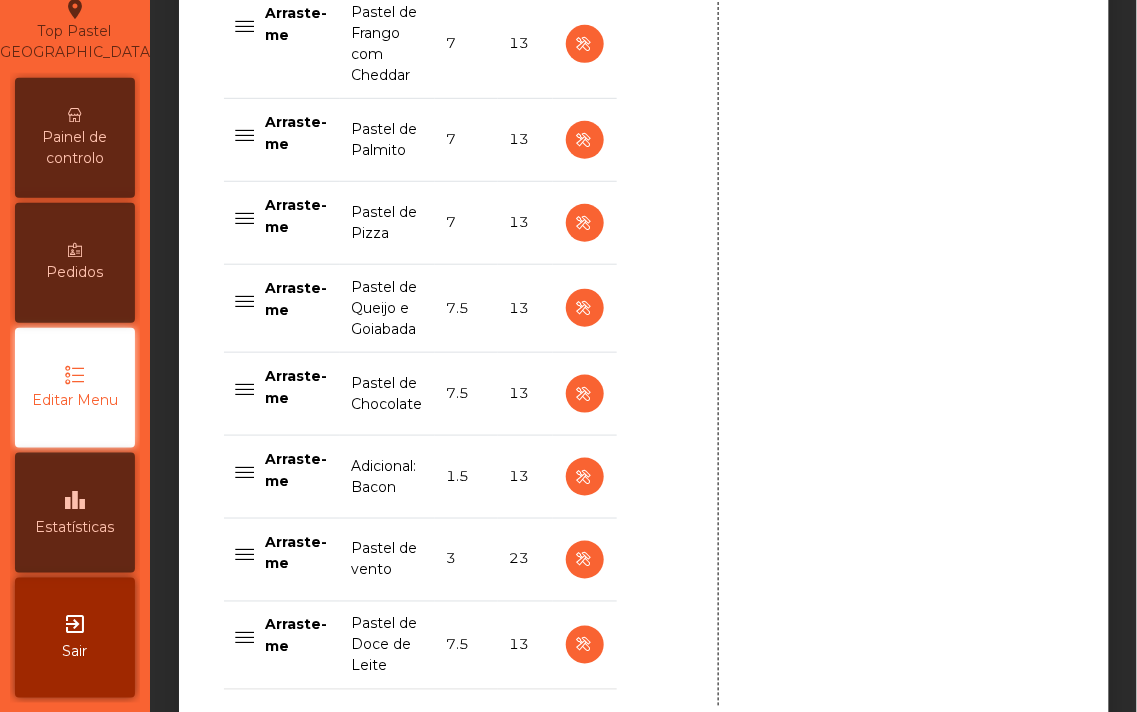 scroll, scrollTop: 1652, scrollLeft: 0, axis: vertical 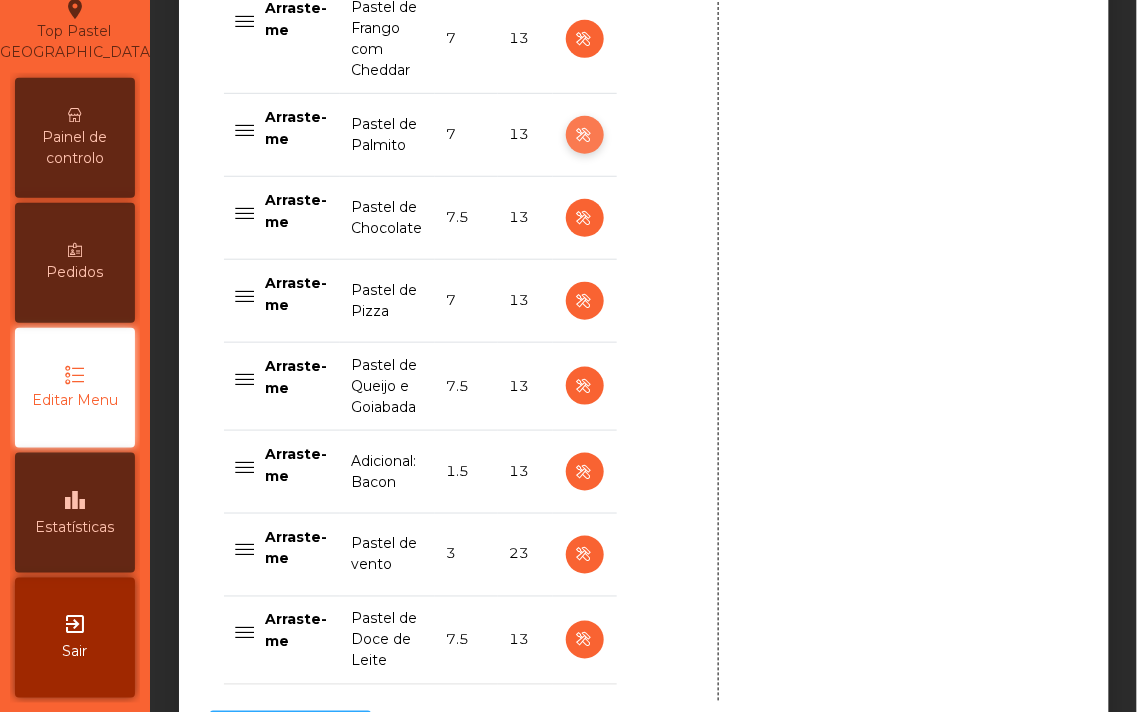 click at bounding box center [584, 135] 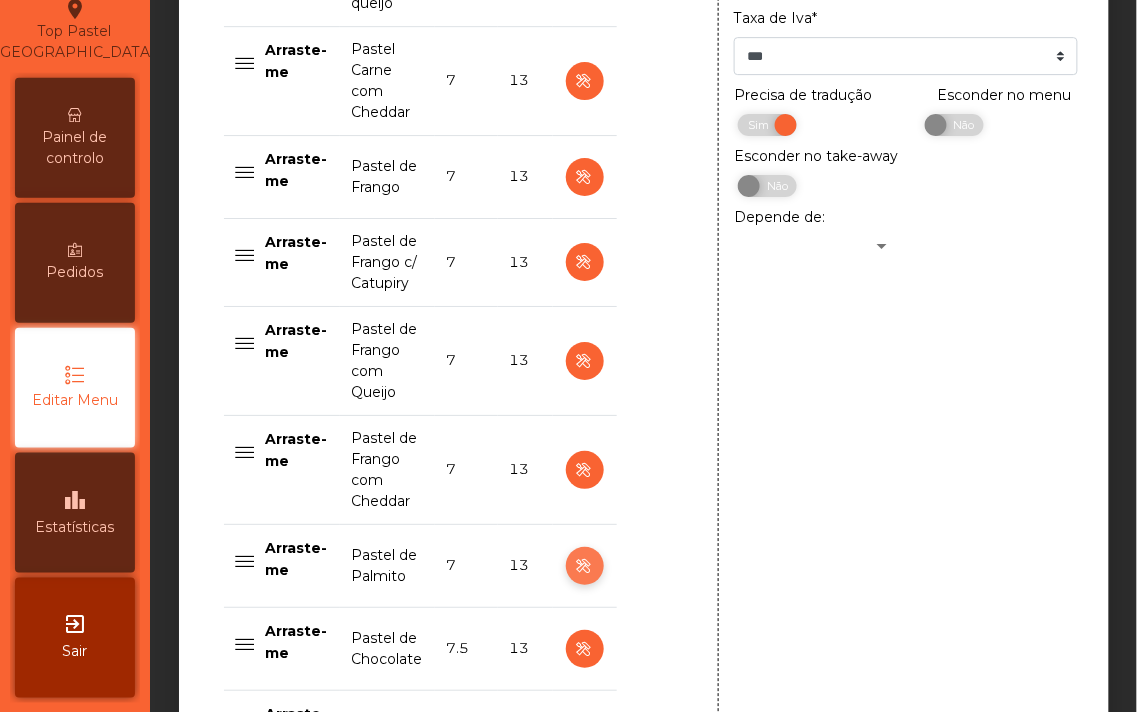 scroll, scrollTop: 1208, scrollLeft: 0, axis: vertical 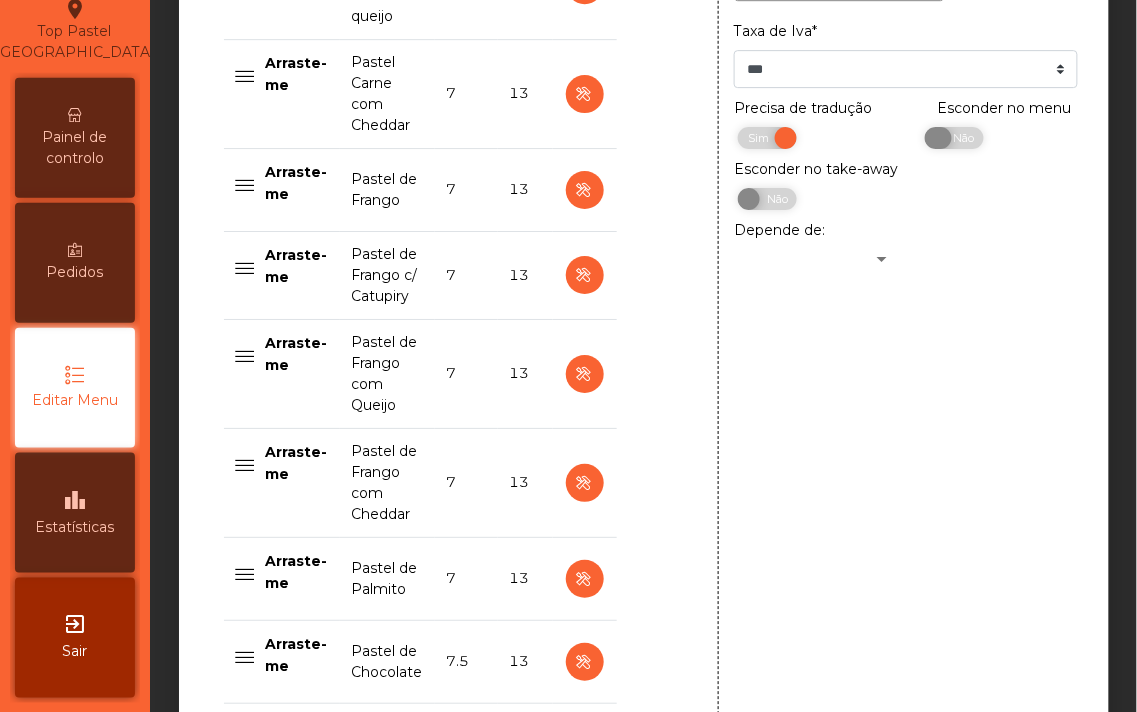 click on "Não" at bounding box center (961, 138) 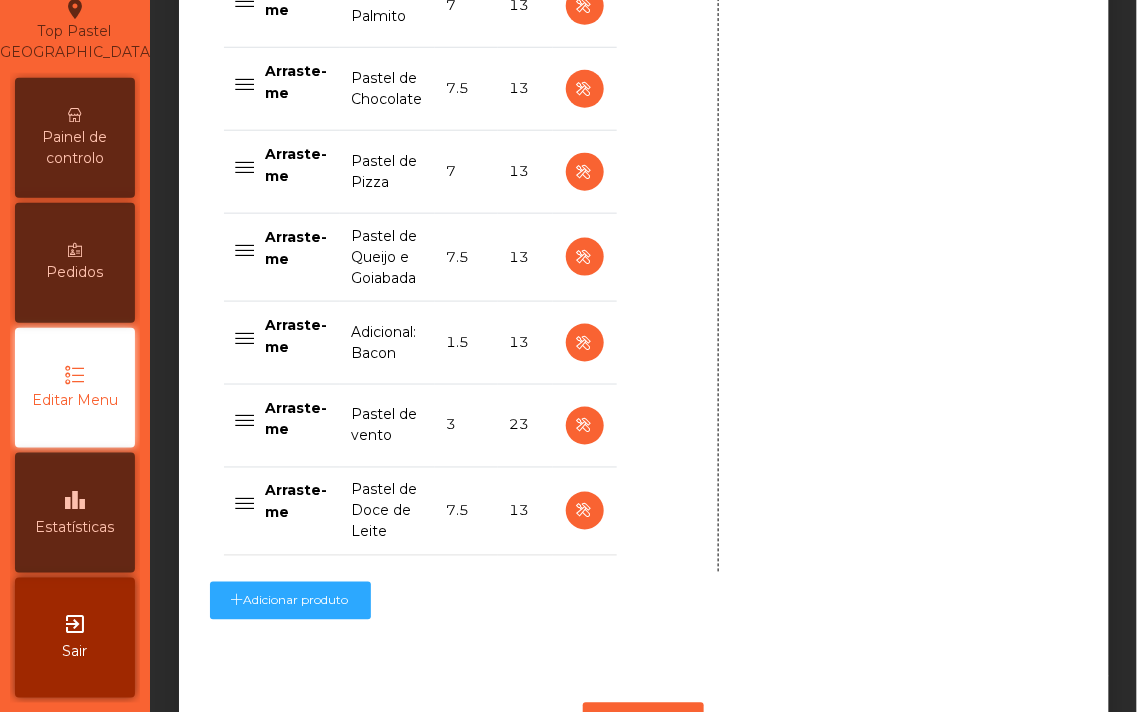 scroll, scrollTop: 1877, scrollLeft: 0, axis: vertical 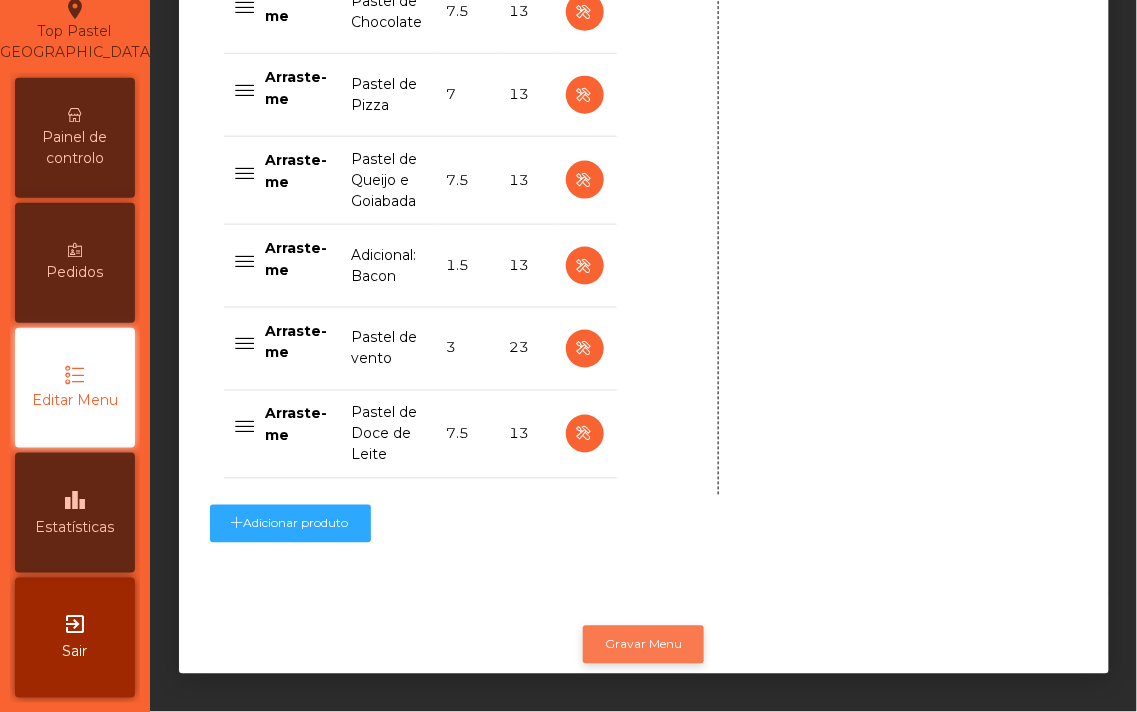 click on "Gravar Menu" at bounding box center [643, 645] 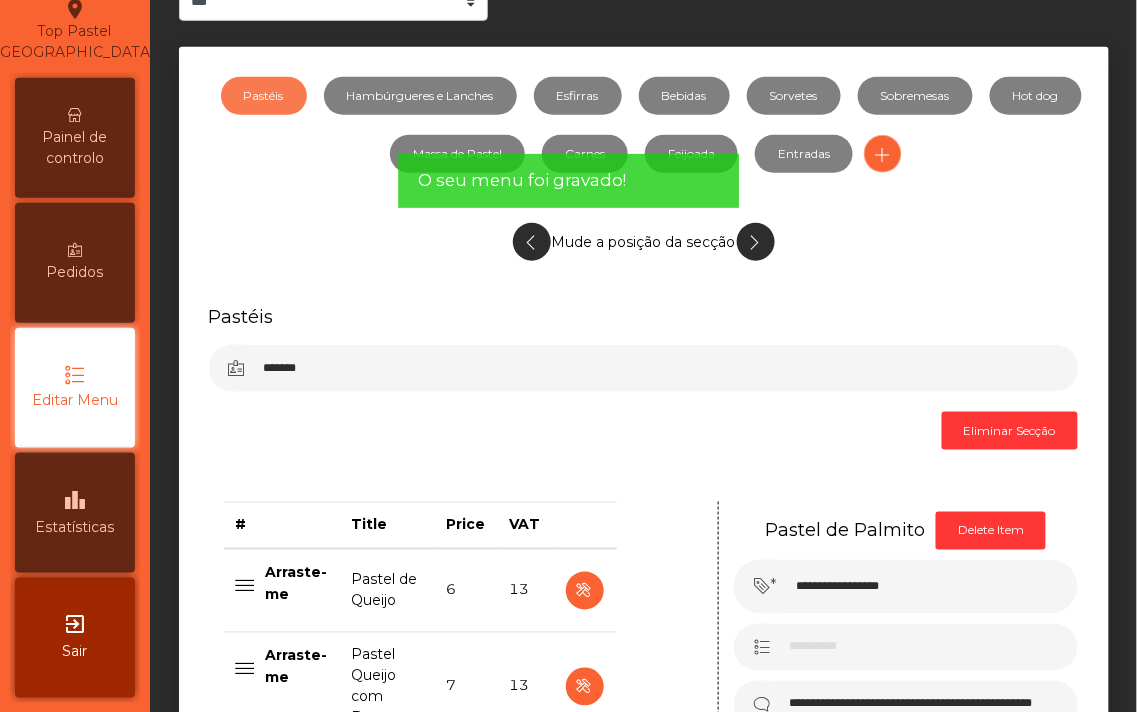 scroll, scrollTop: 0, scrollLeft: 0, axis: both 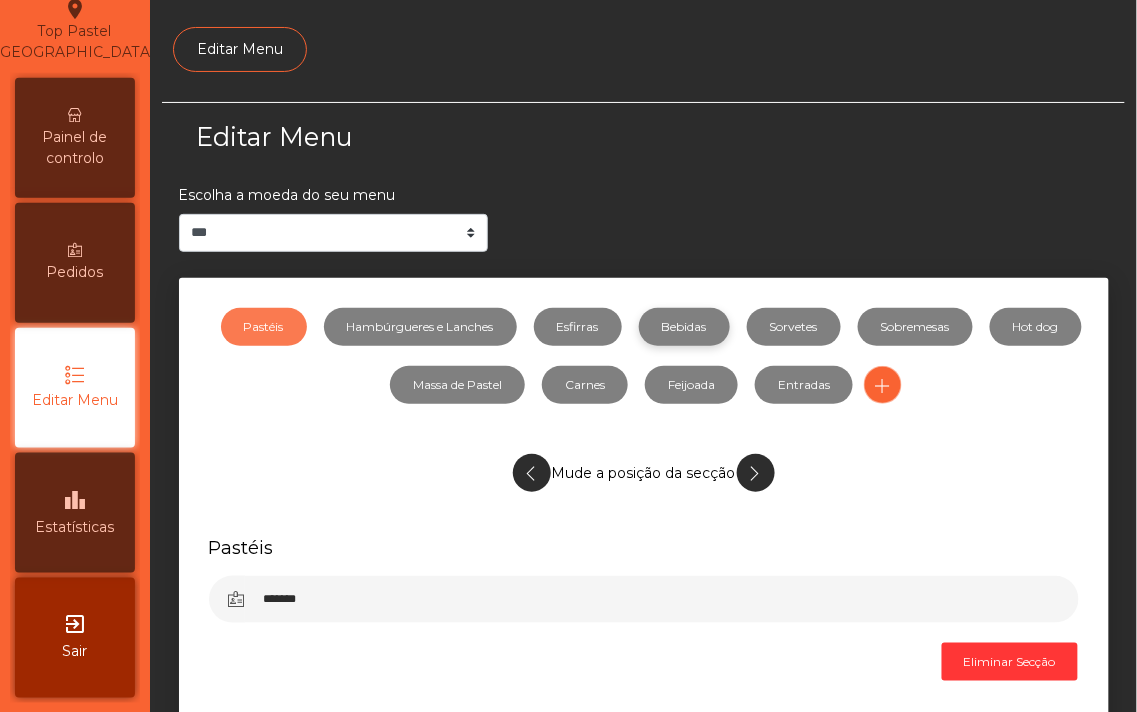 click on "Bebidas" at bounding box center (684, 327) 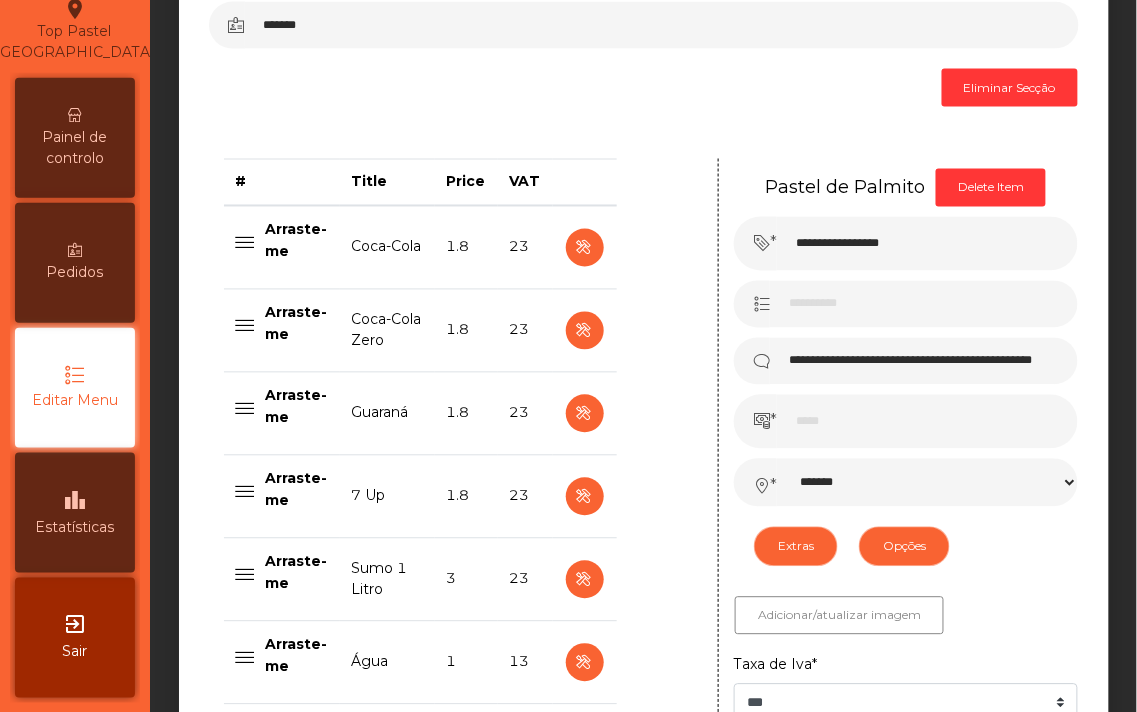 scroll, scrollTop: 901, scrollLeft: 0, axis: vertical 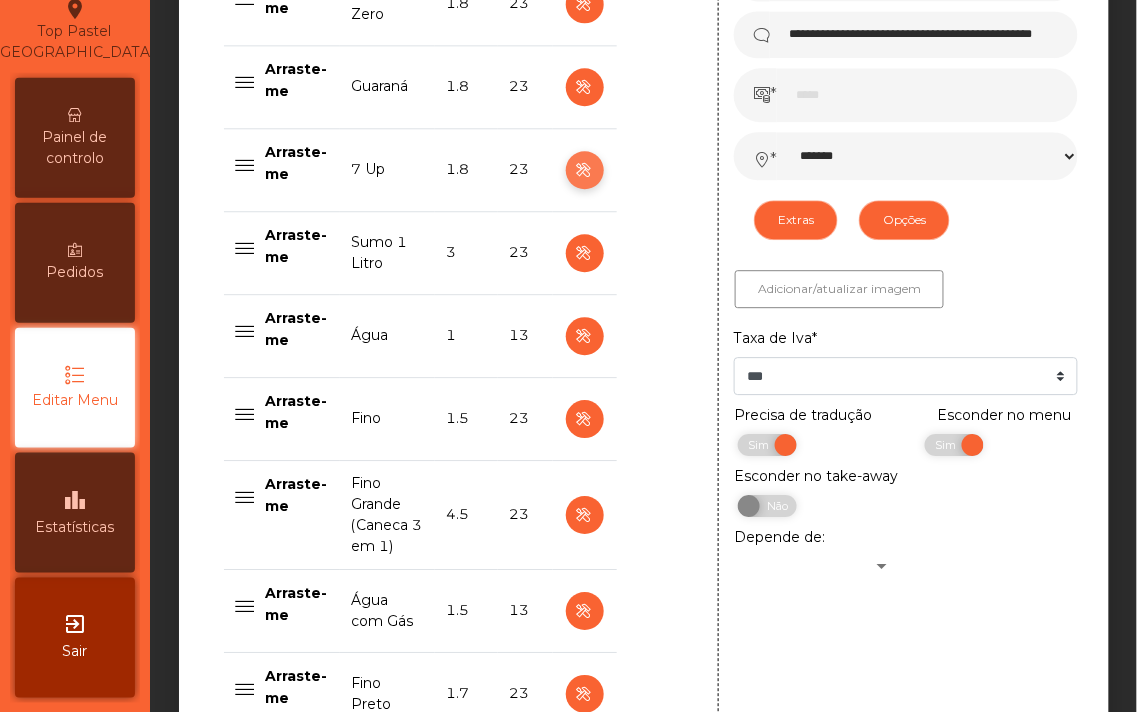 click at bounding box center [584, 170] 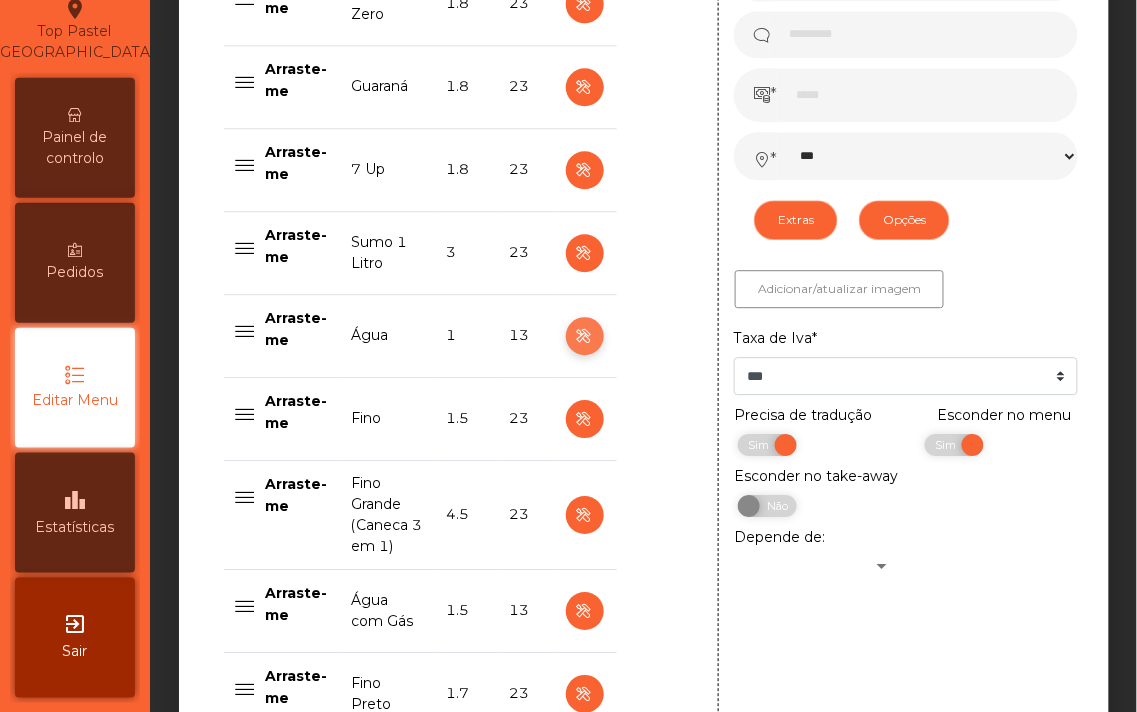 click at bounding box center [584, 336] 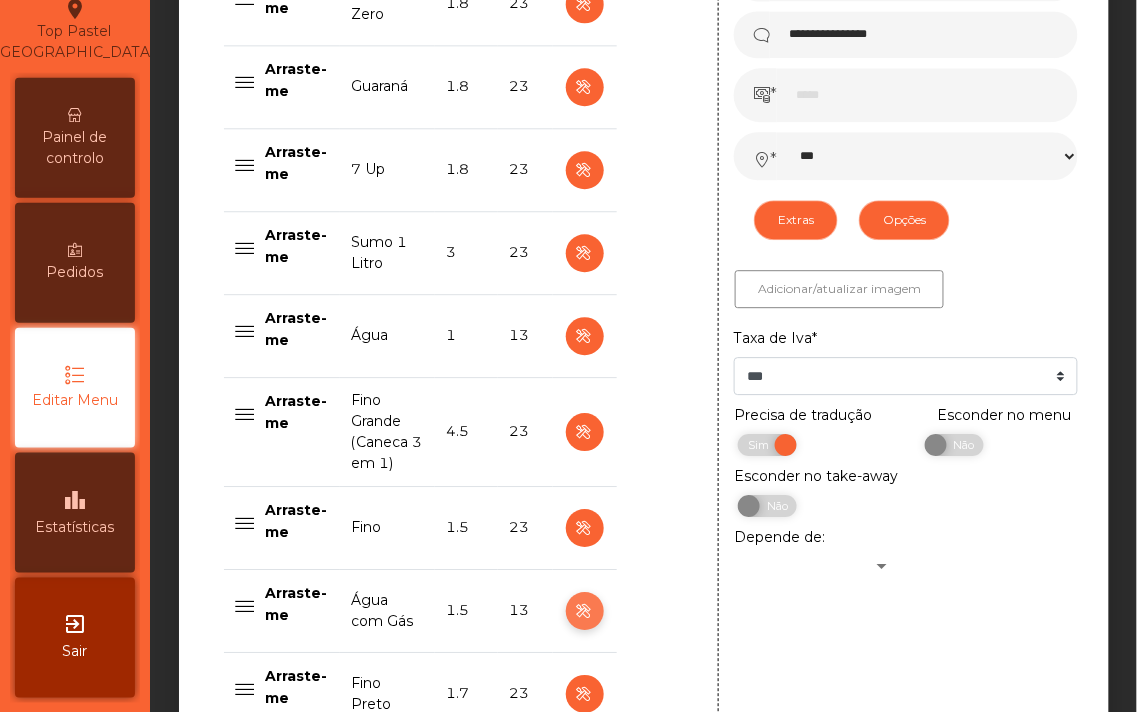 click at bounding box center (584, 611) 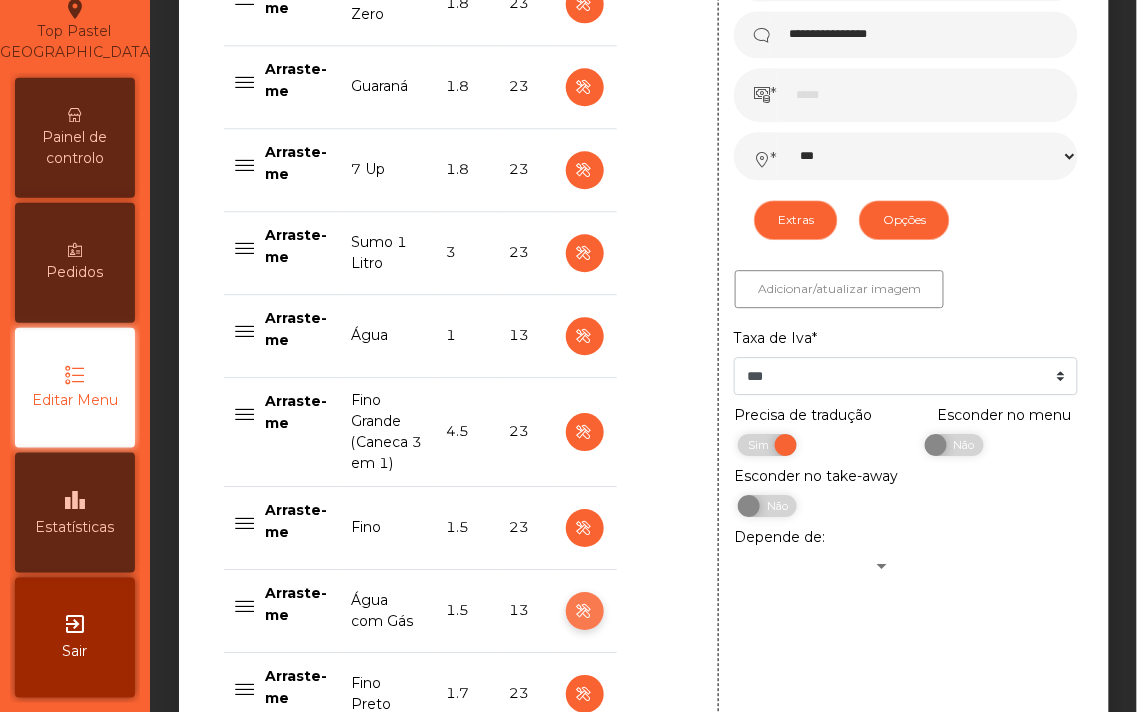 type on "**********" 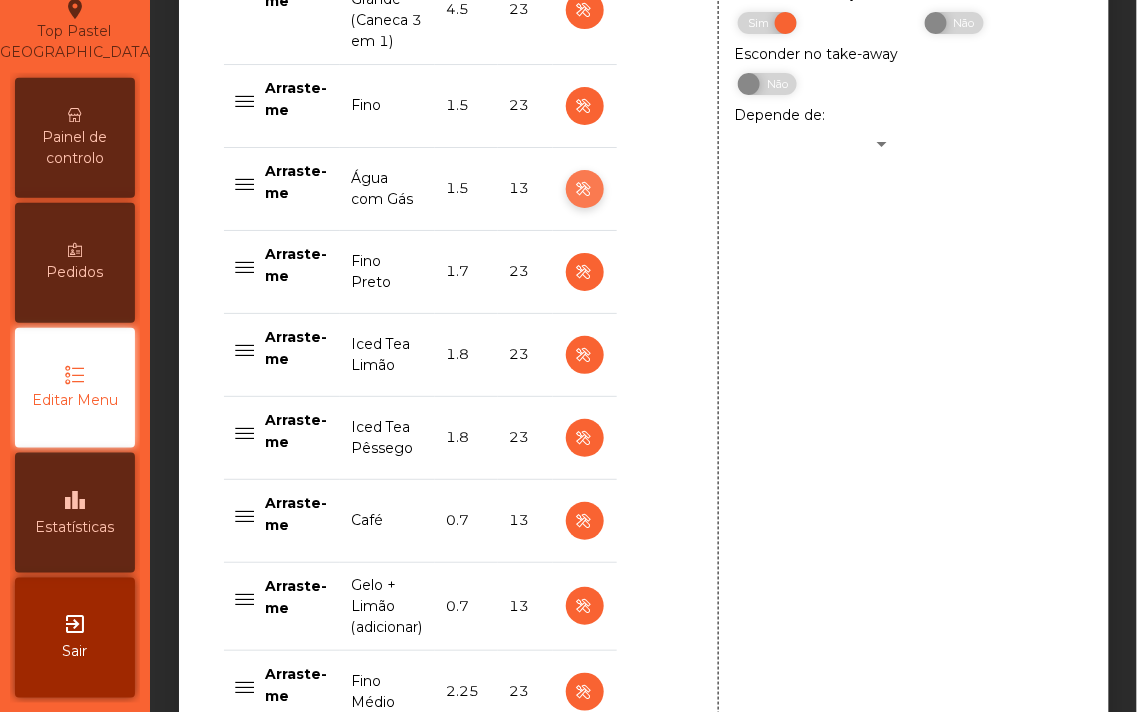 scroll, scrollTop: 1332, scrollLeft: 0, axis: vertical 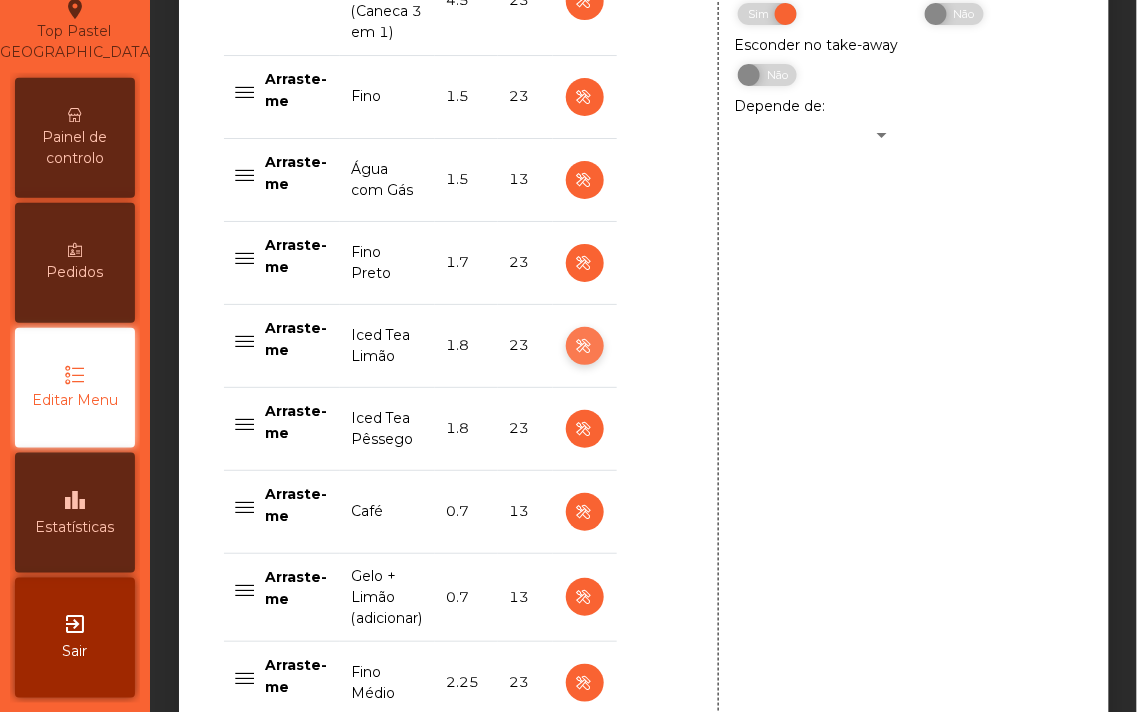 click at bounding box center [584, 346] 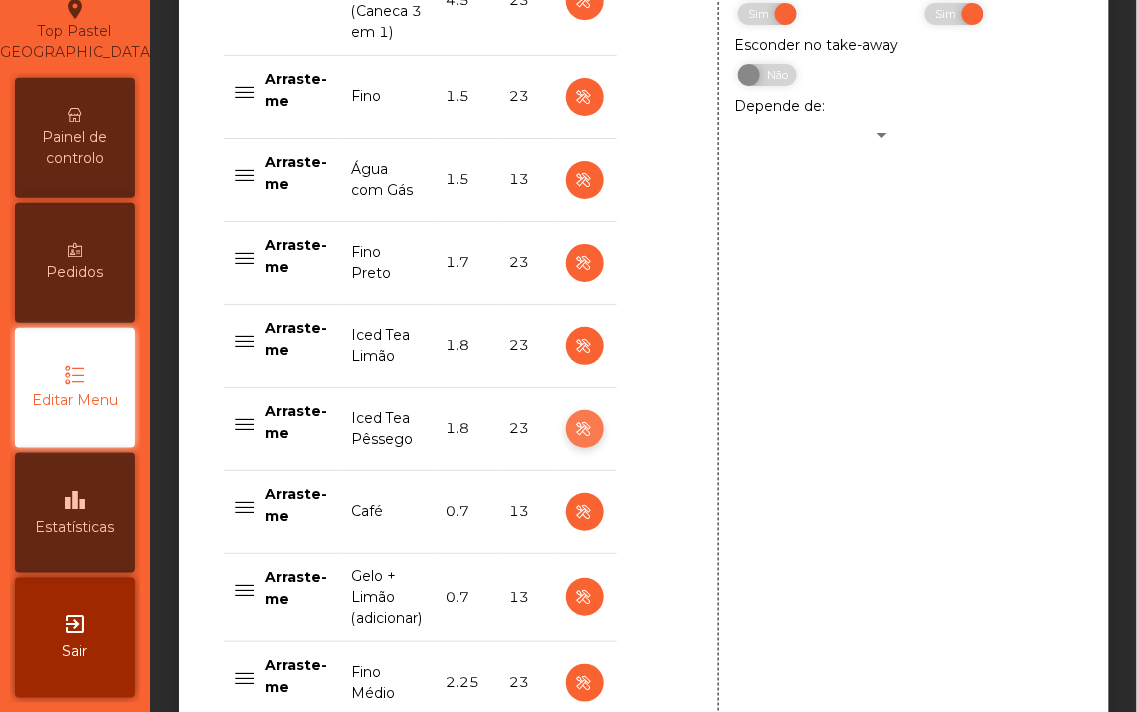click at bounding box center [584, 429] 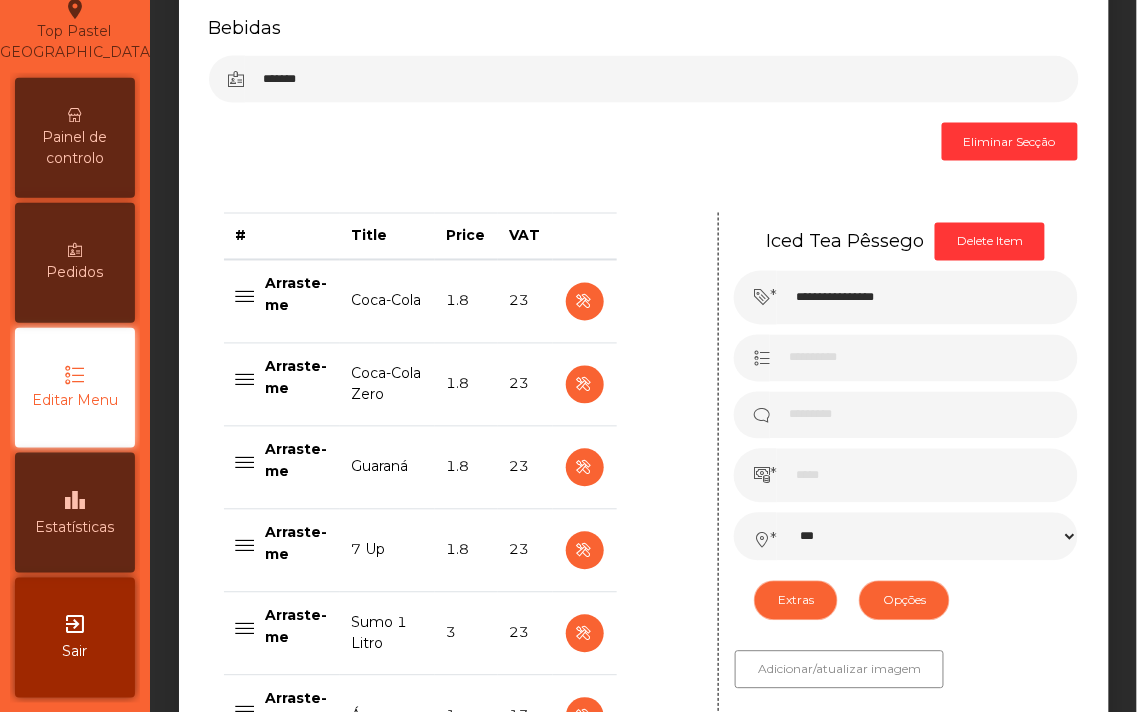 scroll, scrollTop: 530, scrollLeft: 0, axis: vertical 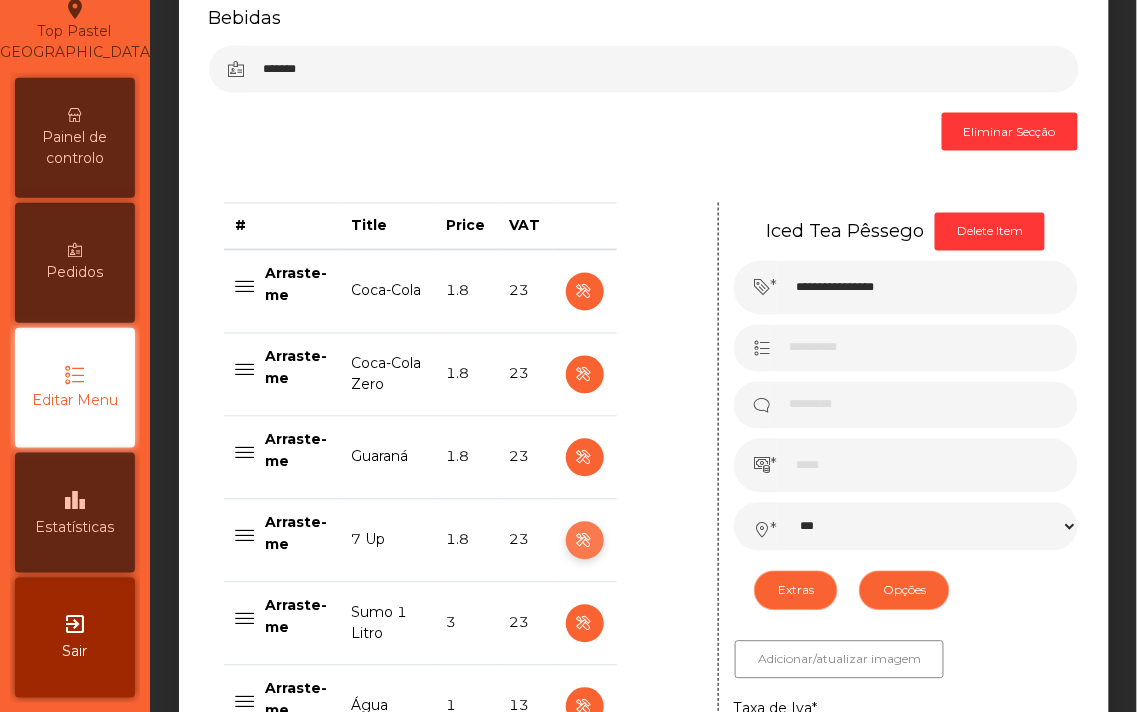 click at bounding box center (584, 541) 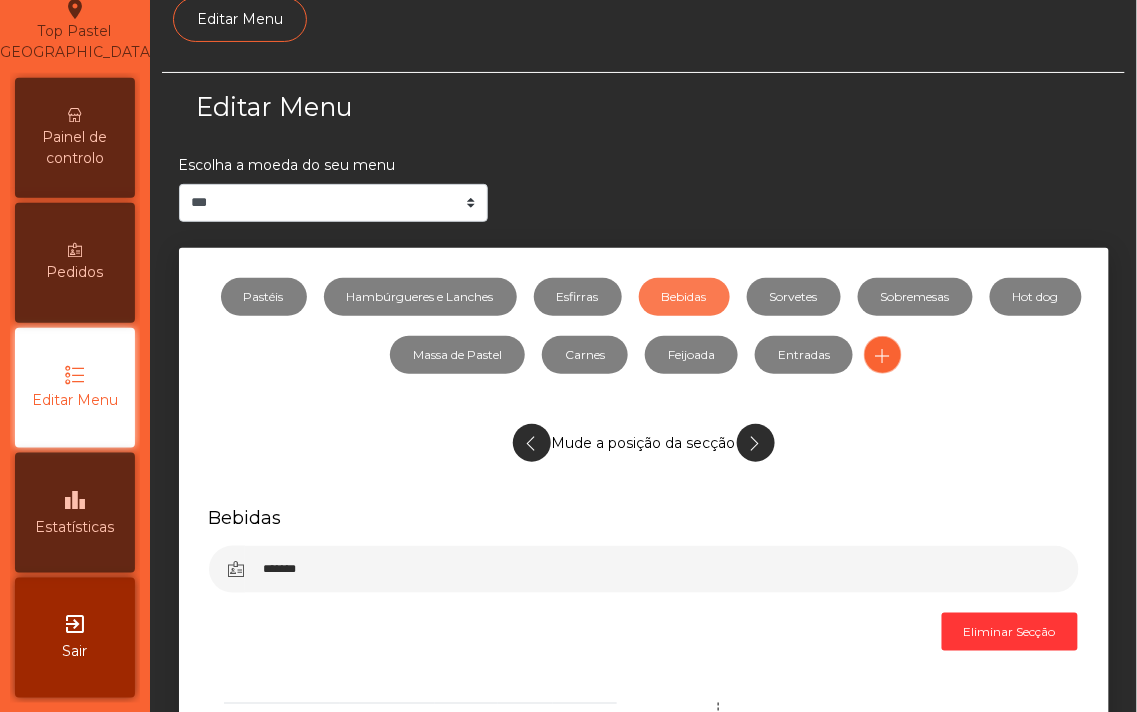 scroll, scrollTop: 0, scrollLeft: 0, axis: both 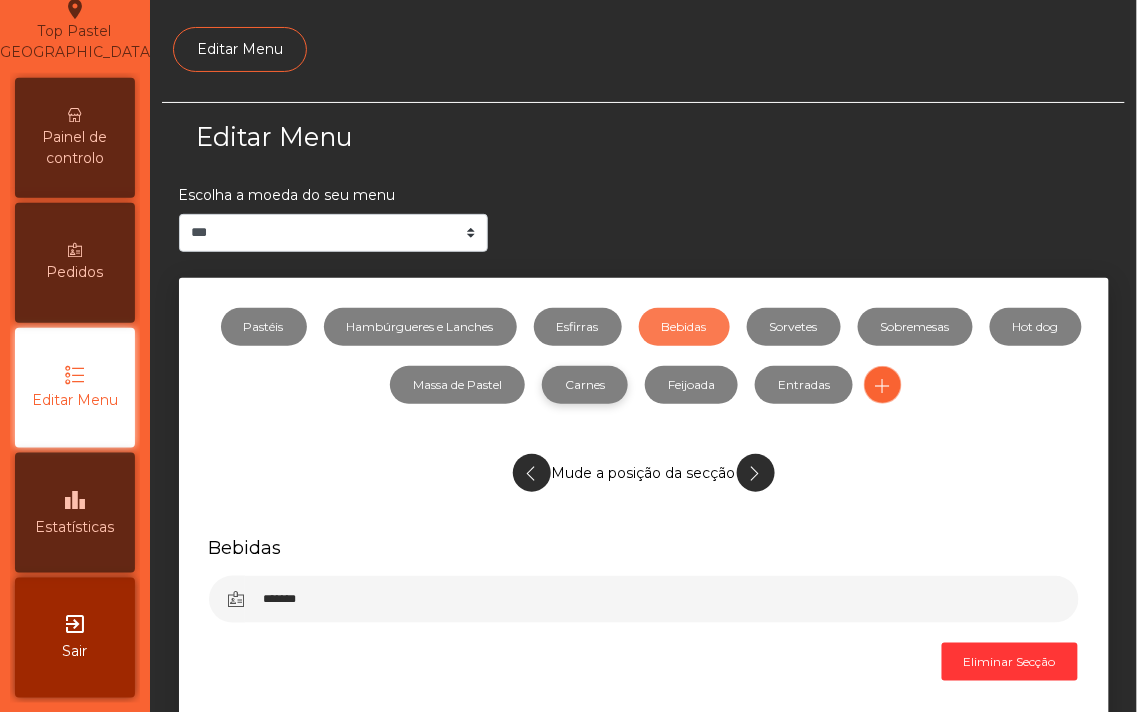 click on "Carnes" at bounding box center (585, 385) 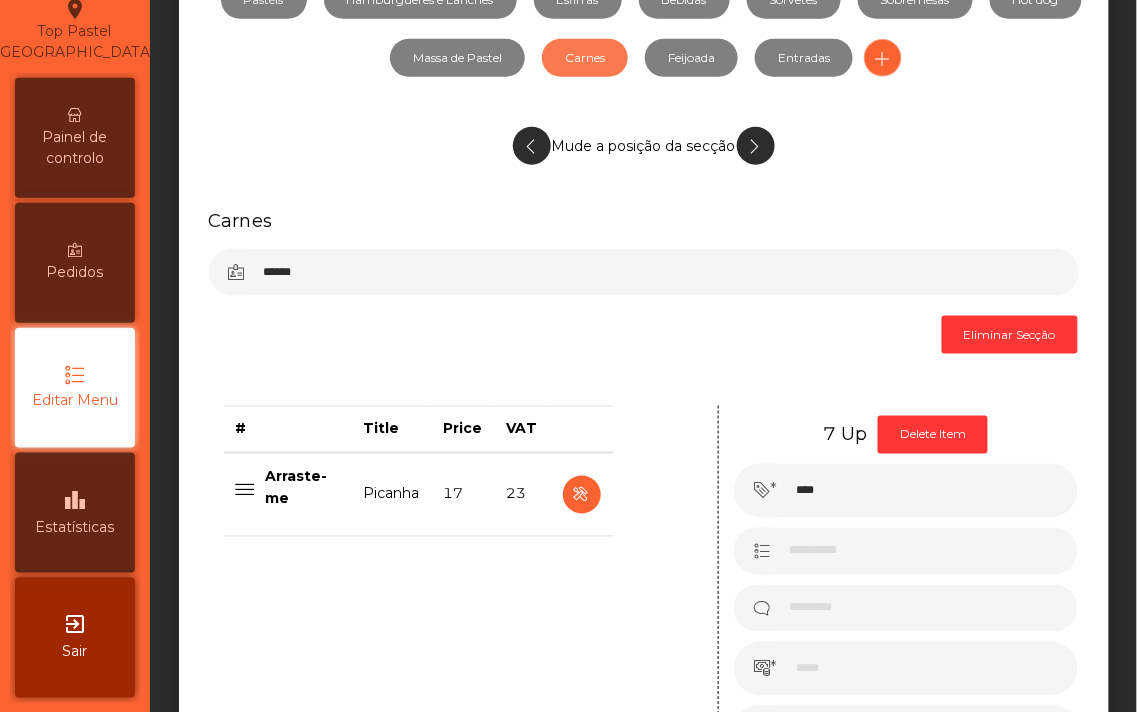 scroll, scrollTop: 330, scrollLeft: 0, axis: vertical 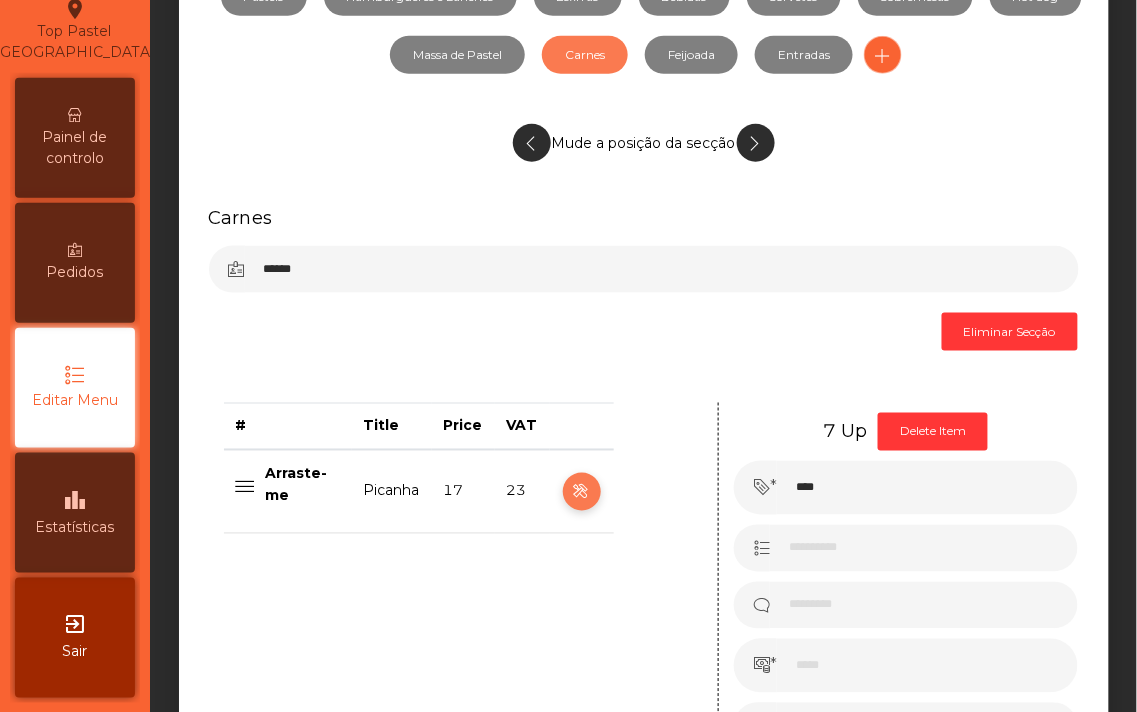 click at bounding box center (581, 492) 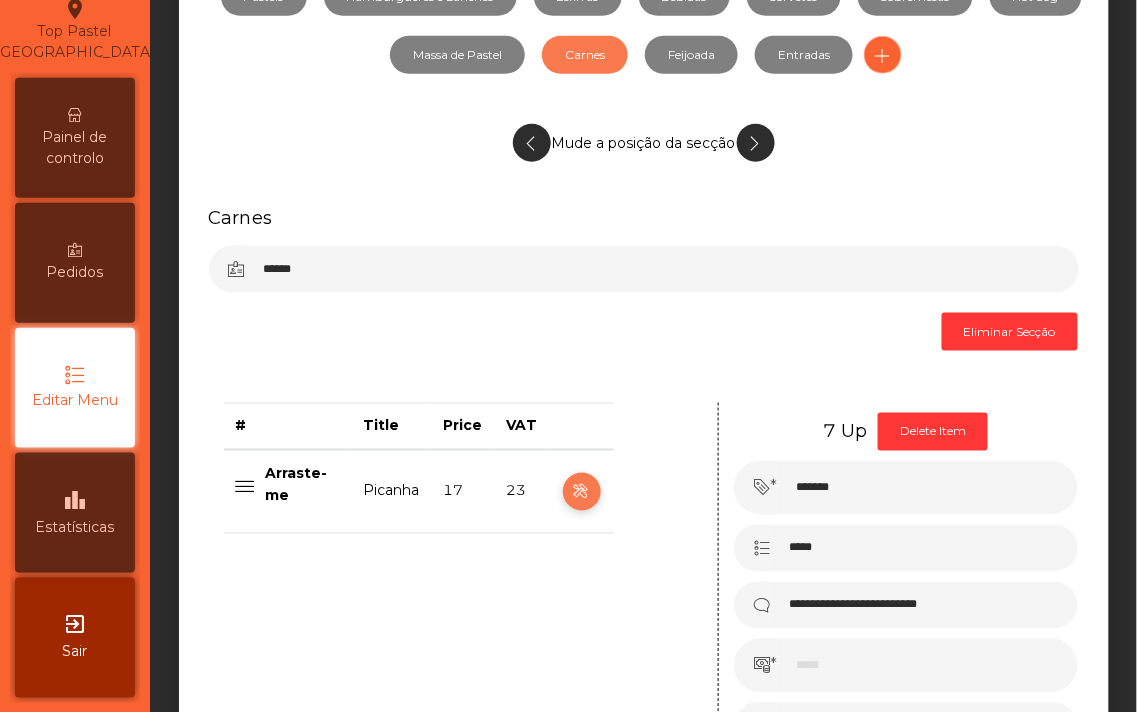 select on "**" 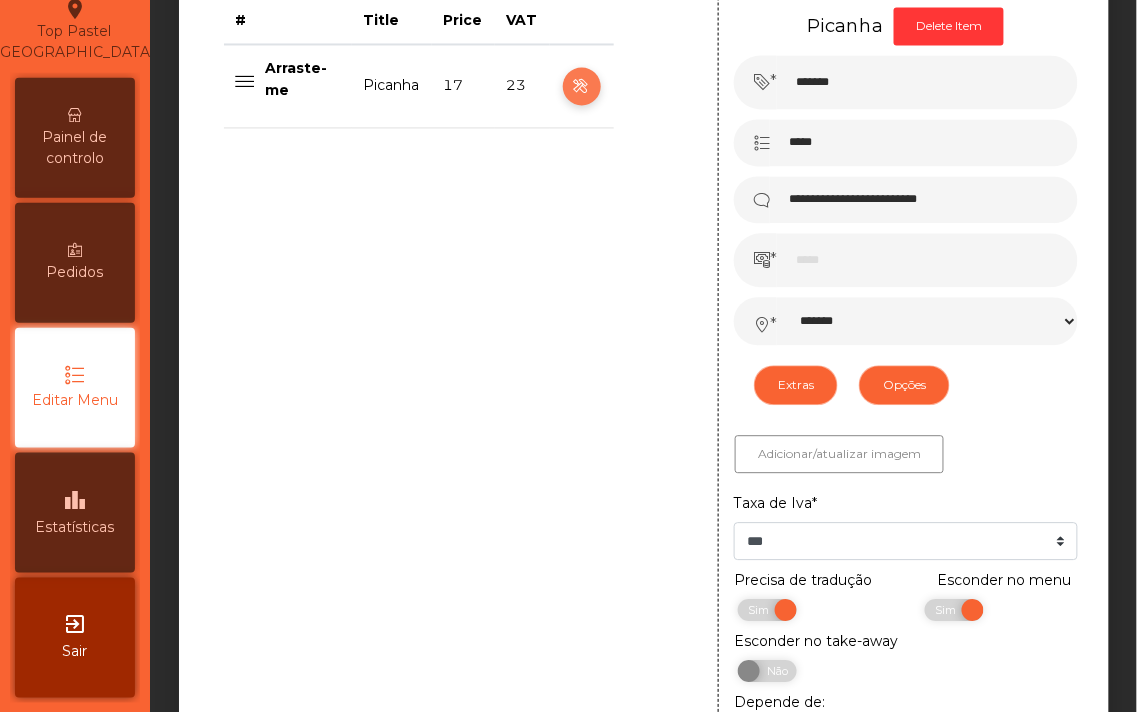 scroll, scrollTop: 746, scrollLeft: 0, axis: vertical 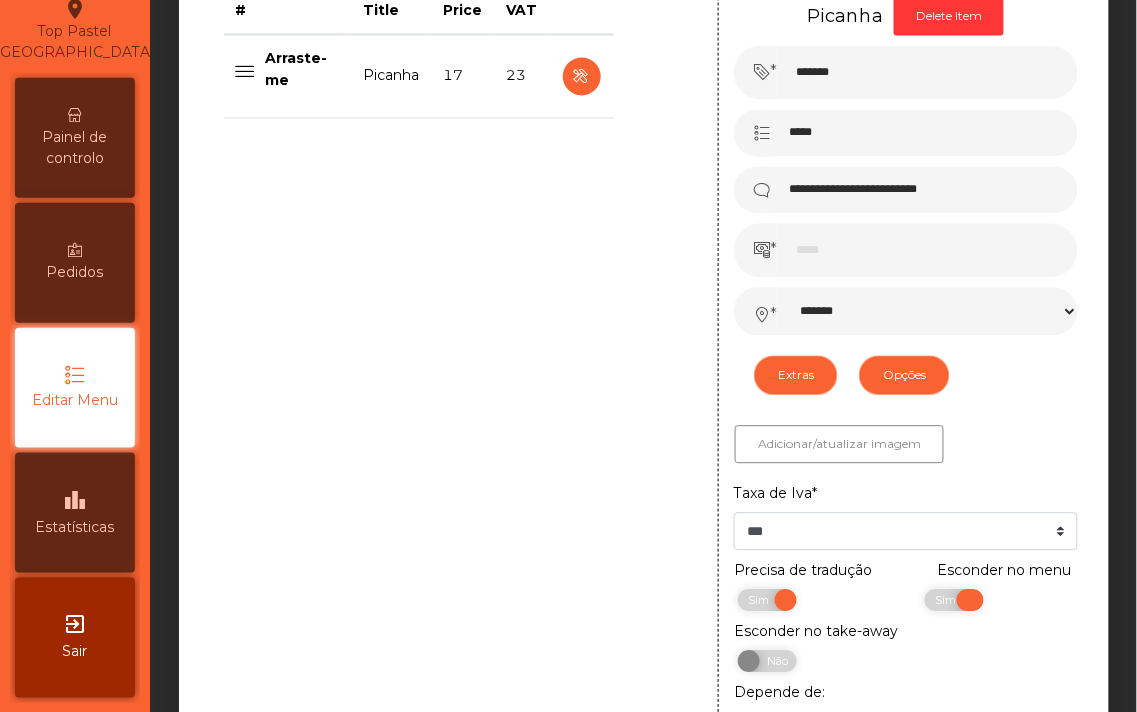 click on "Sim" at bounding box center [948, 600] 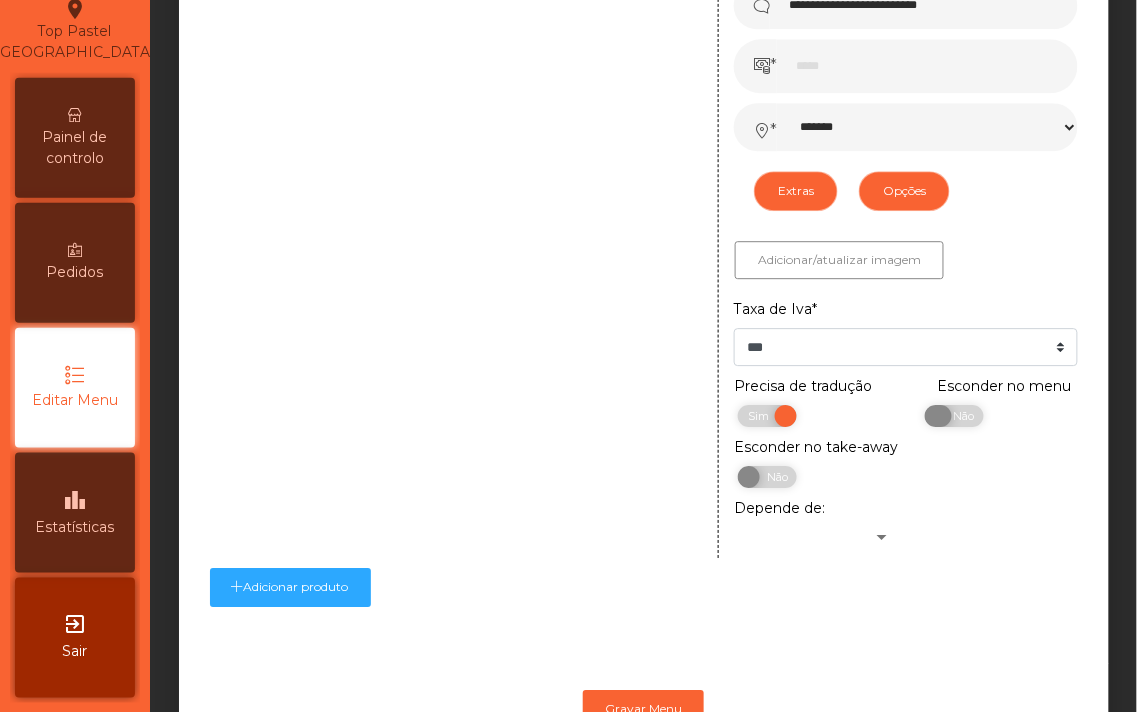 scroll, scrollTop: 866, scrollLeft: 0, axis: vertical 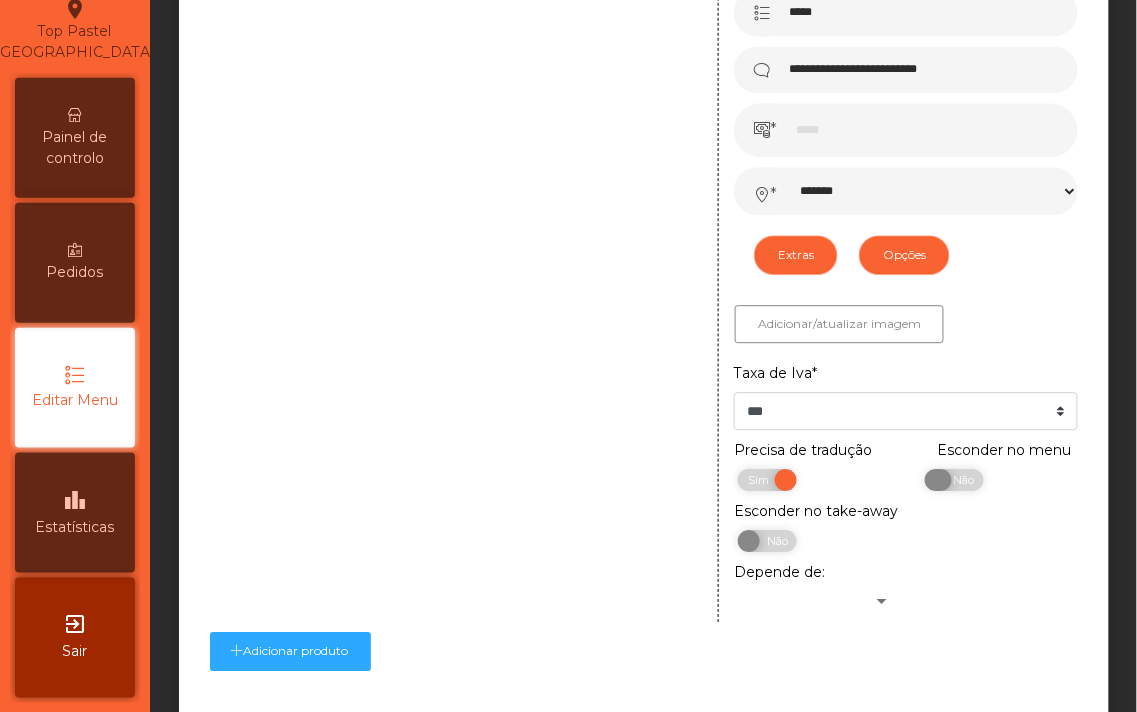 click on "Não" at bounding box center (961, 480) 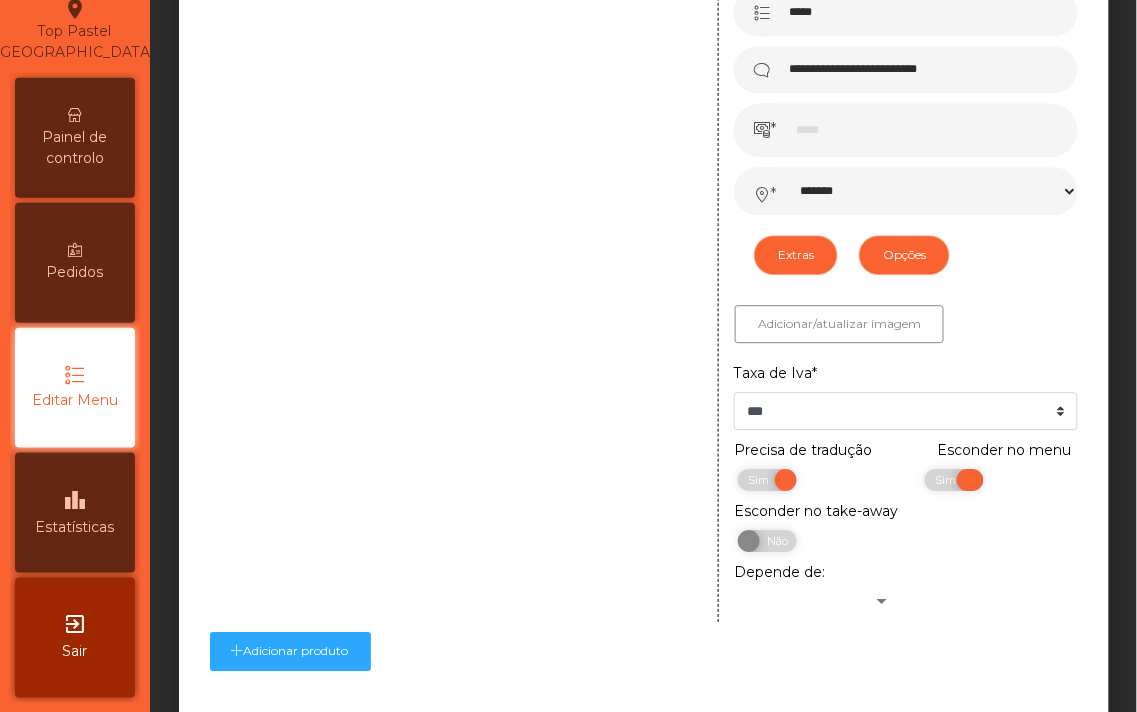 click on "Sim" at bounding box center (948, 480) 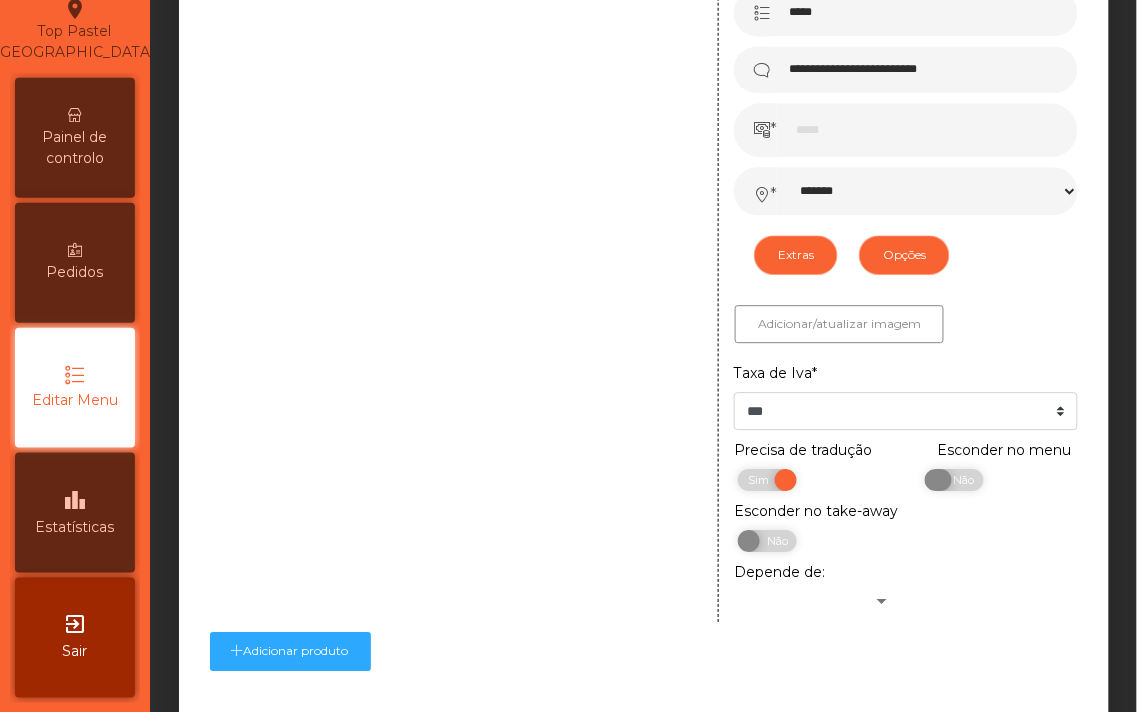 scroll, scrollTop: 1016, scrollLeft: 0, axis: vertical 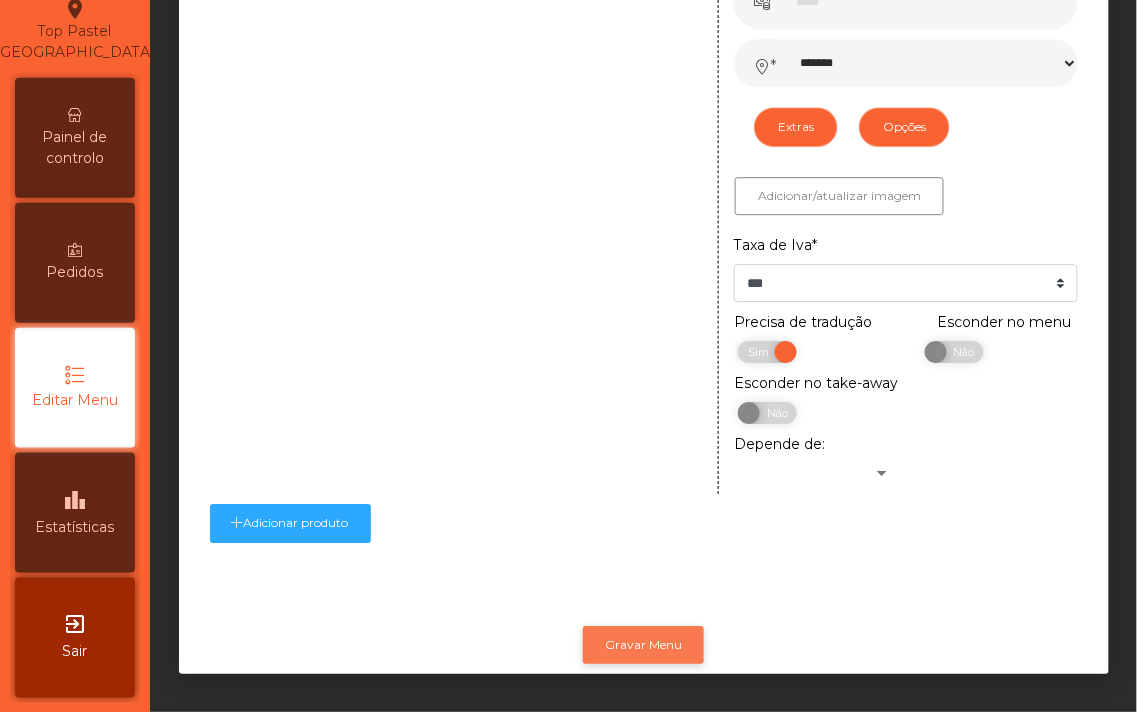 click on "Gravar Menu" at bounding box center (643, 645) 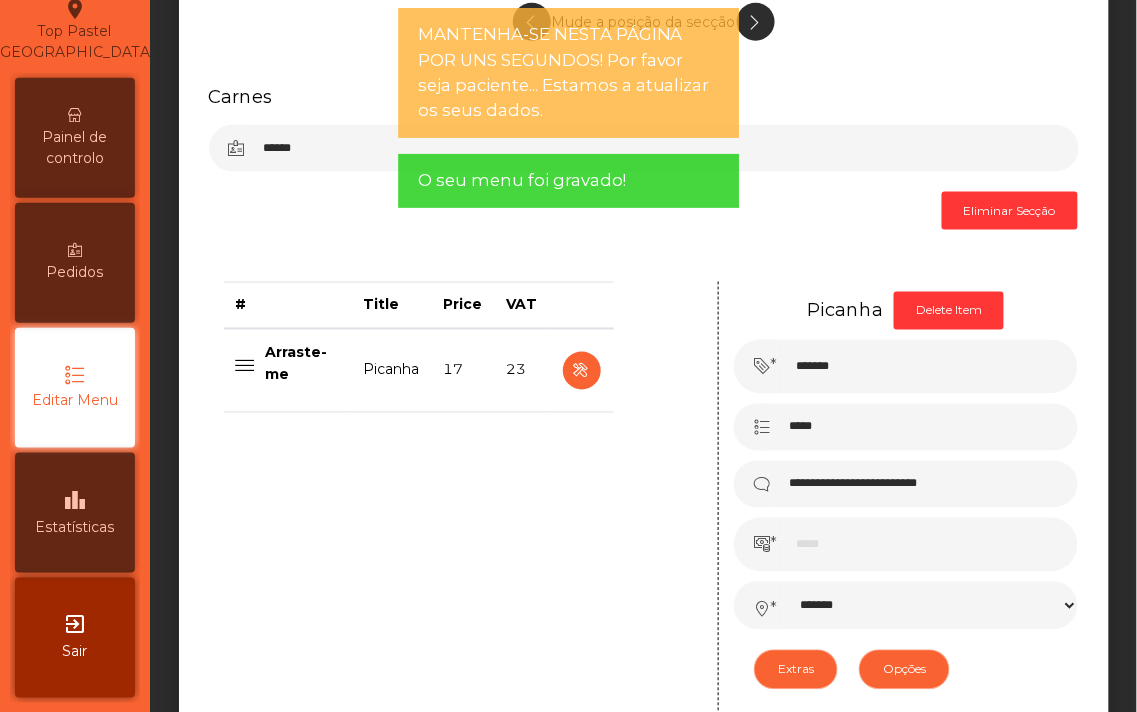 scroll, scrollTop: 0, scrollLeft: 0, axis: both 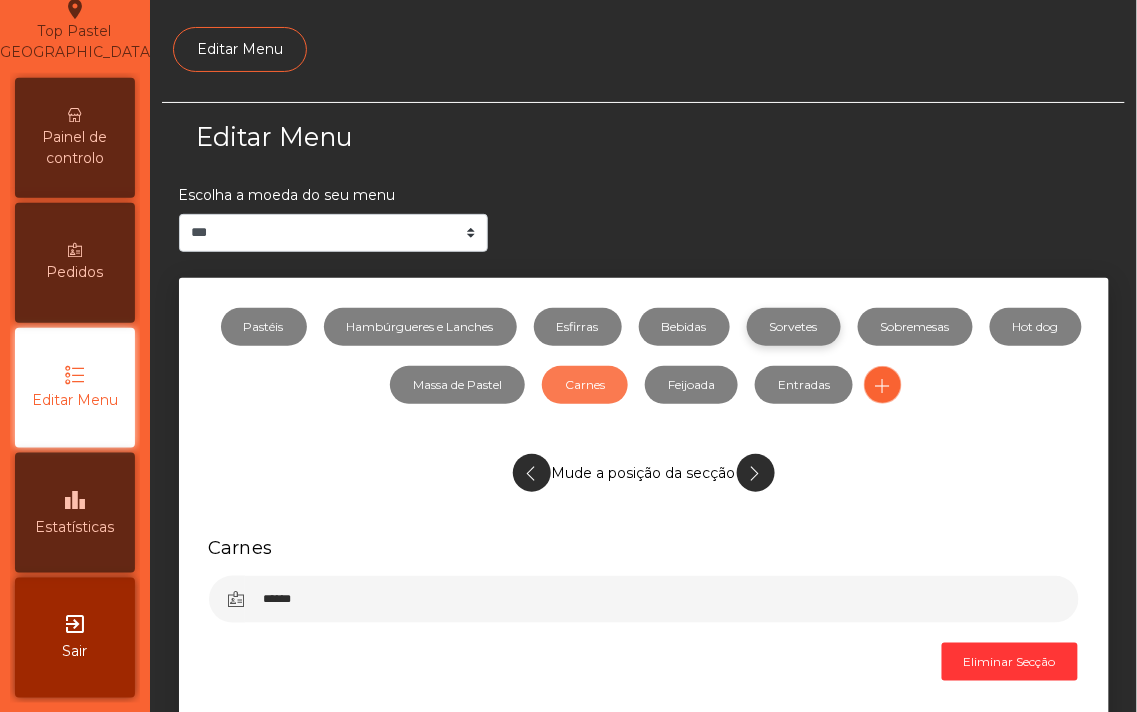 click on "Sorvetes" at bounding box center (794, 327) 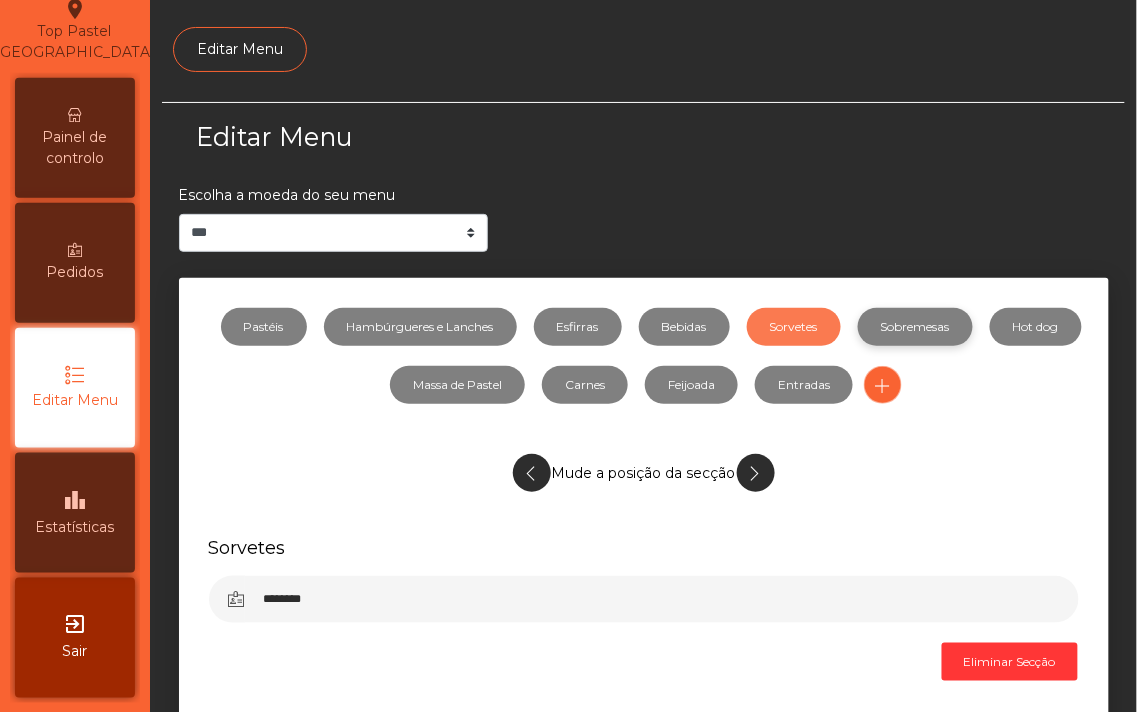 click on "Sobremesas" at bounding box center (915, 327) 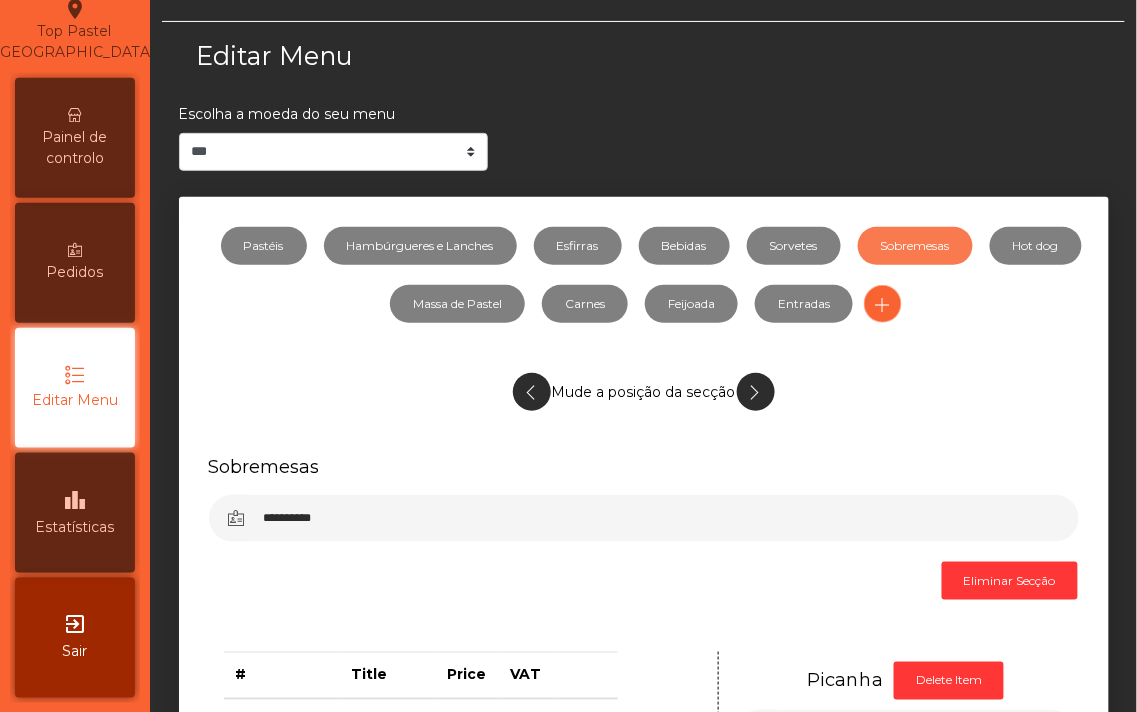 scroll, scrollTop: 153, scrollLeft: 0, axis: vertical 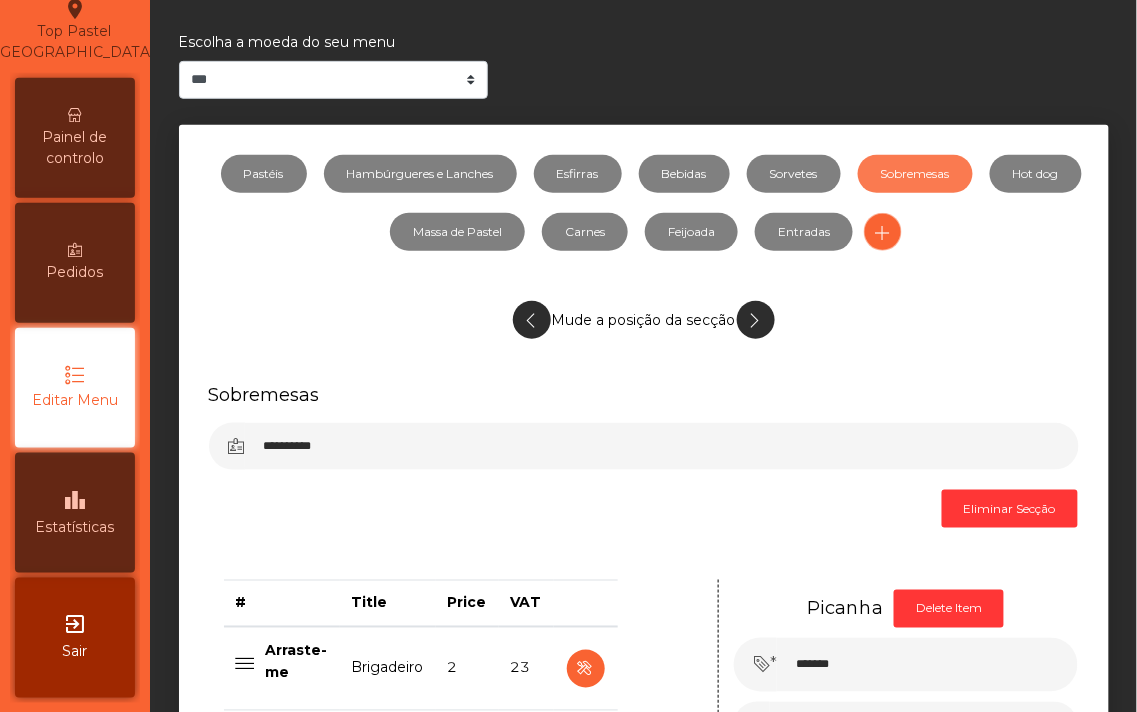 click on "Painel de controlo" at bounding box center [75, 148] 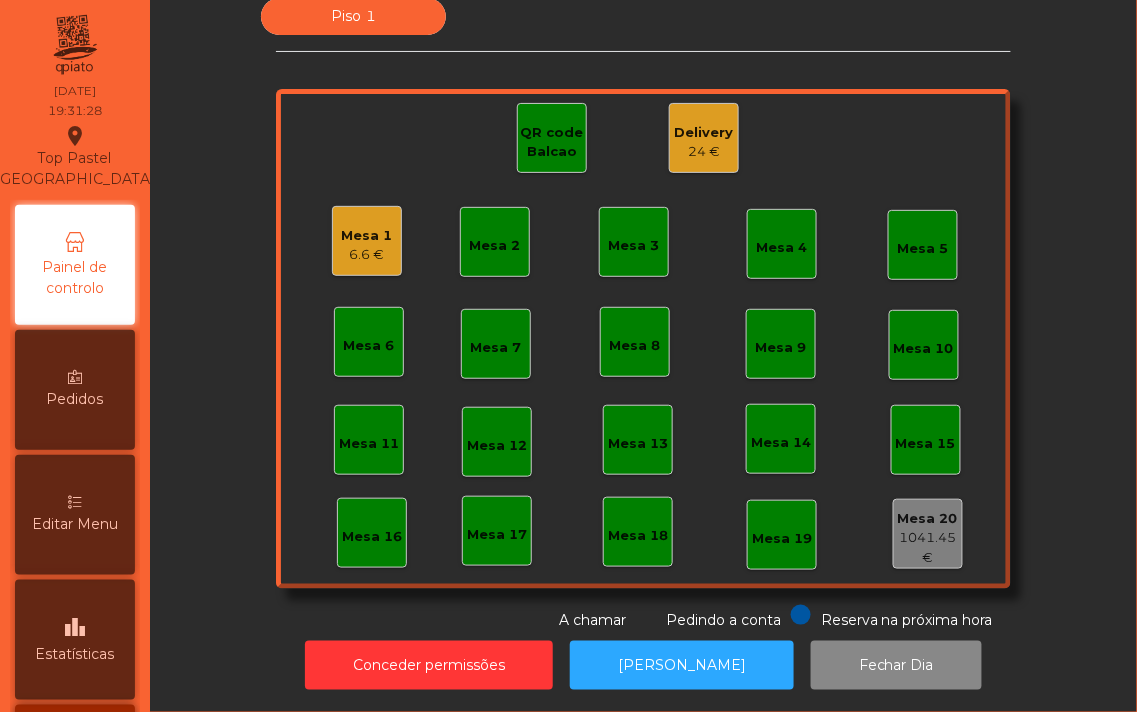 click on "24 €" 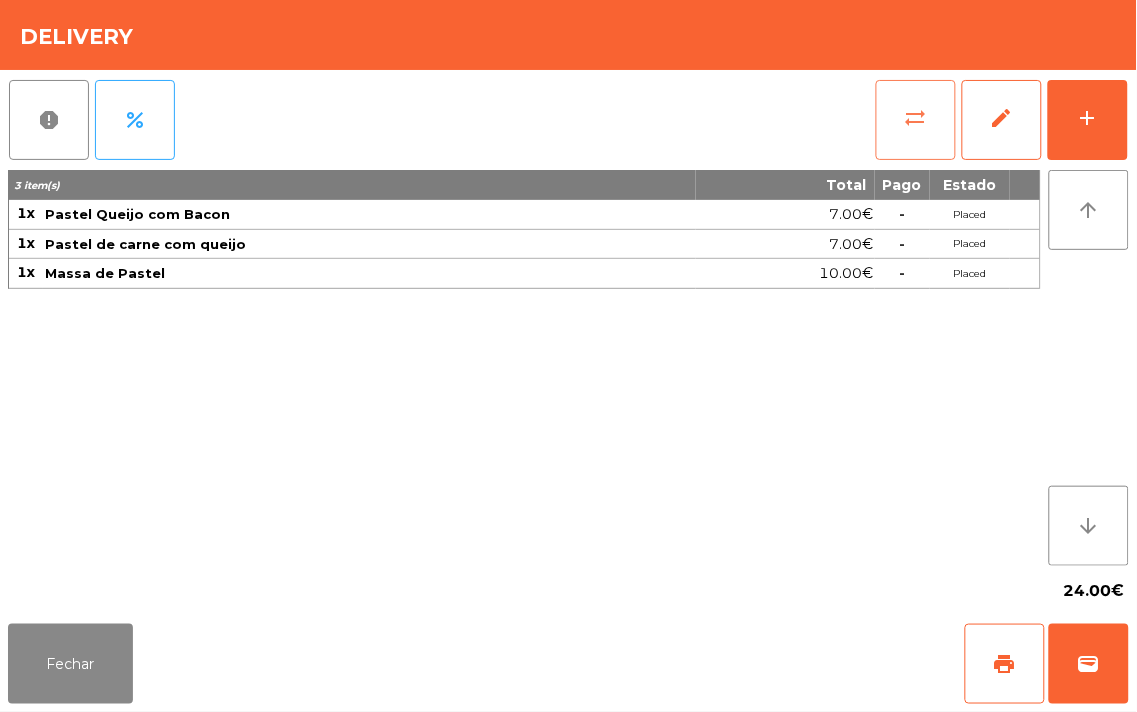 click on "sync_alt" 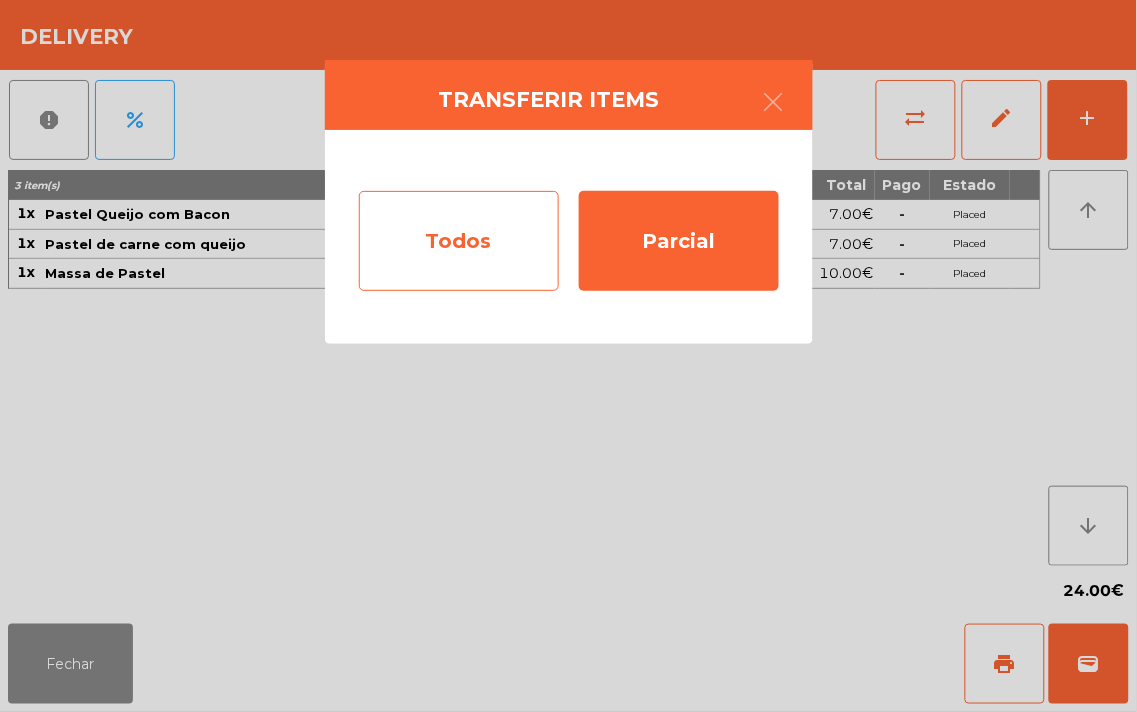 click on "Todos" 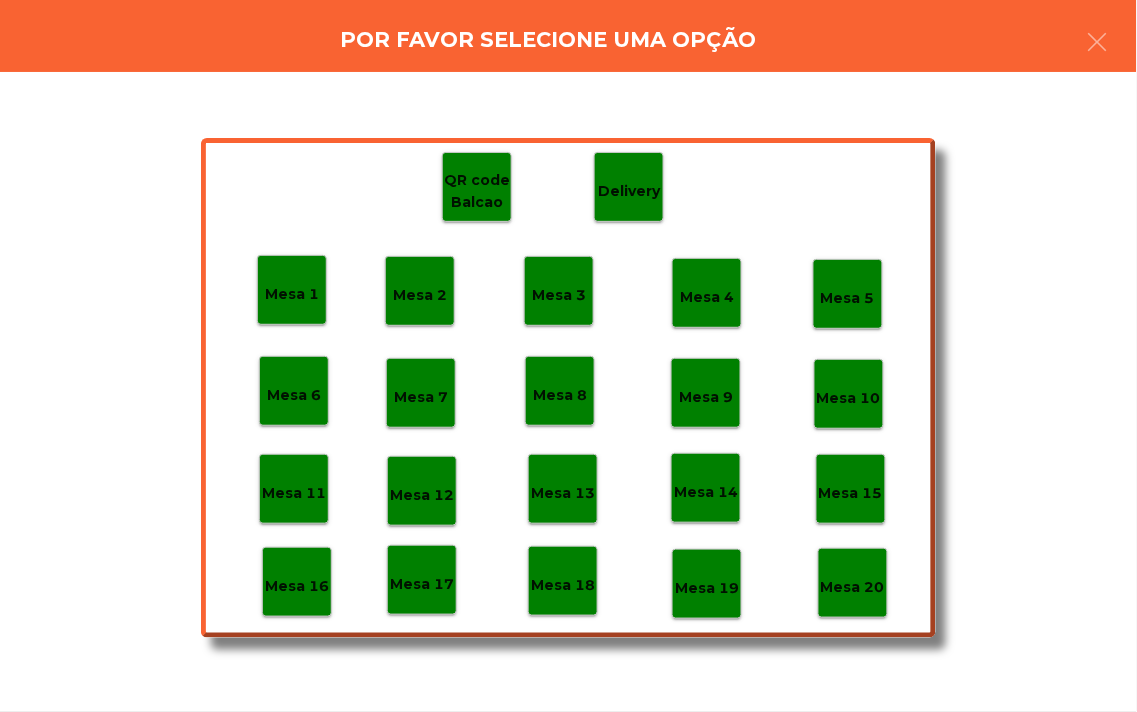 click on "Mesa 19" 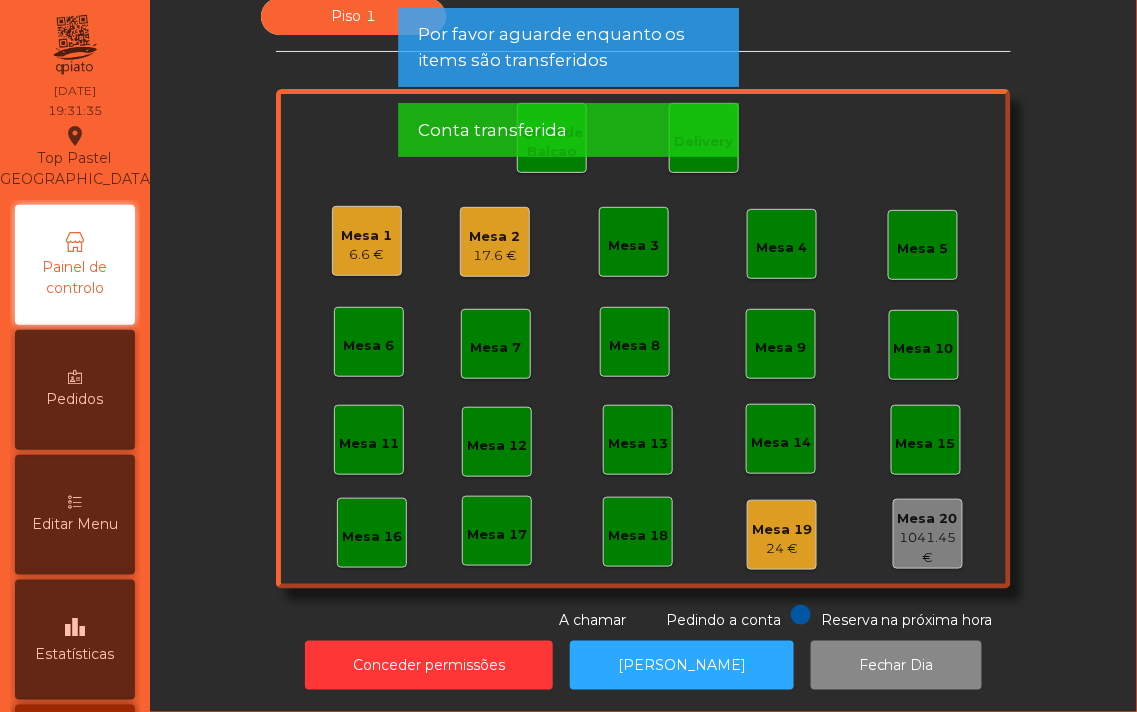 click on "6.6 €" 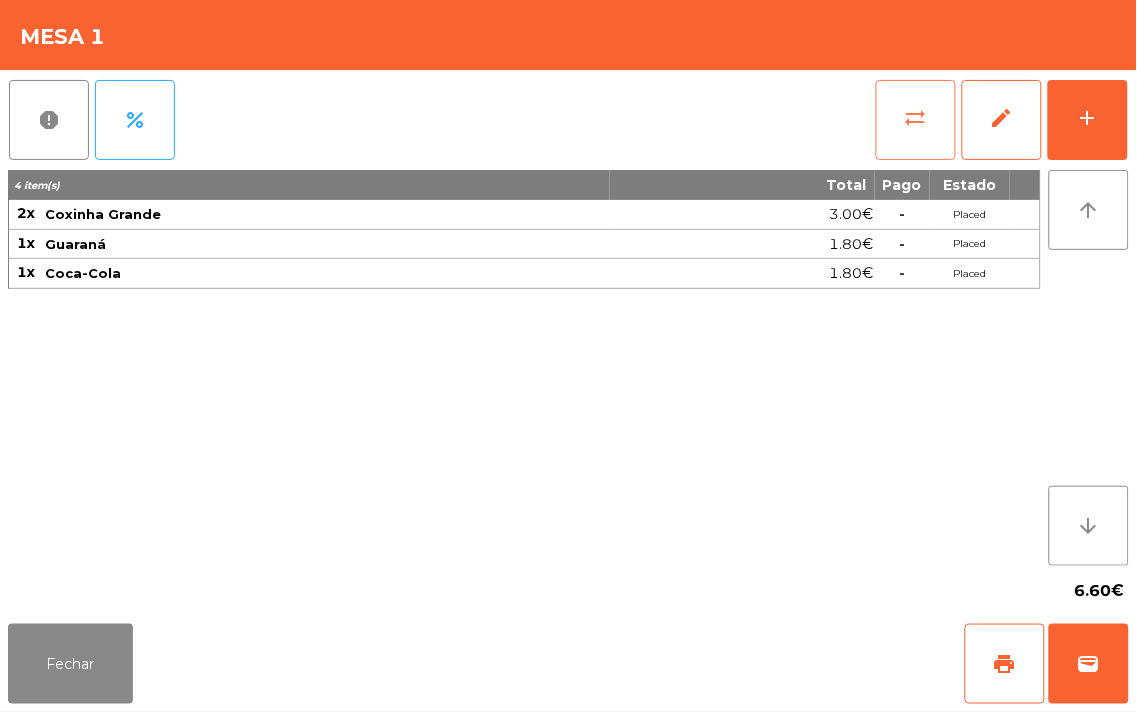 click on "sync_alt" 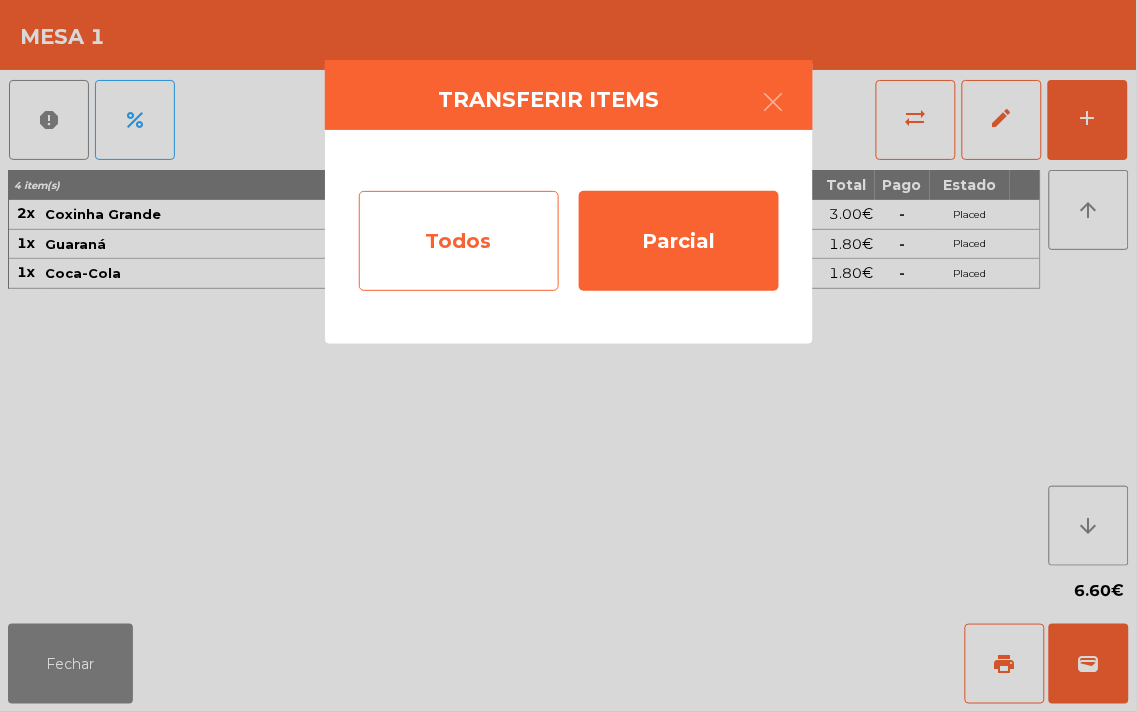 click on "Todos" 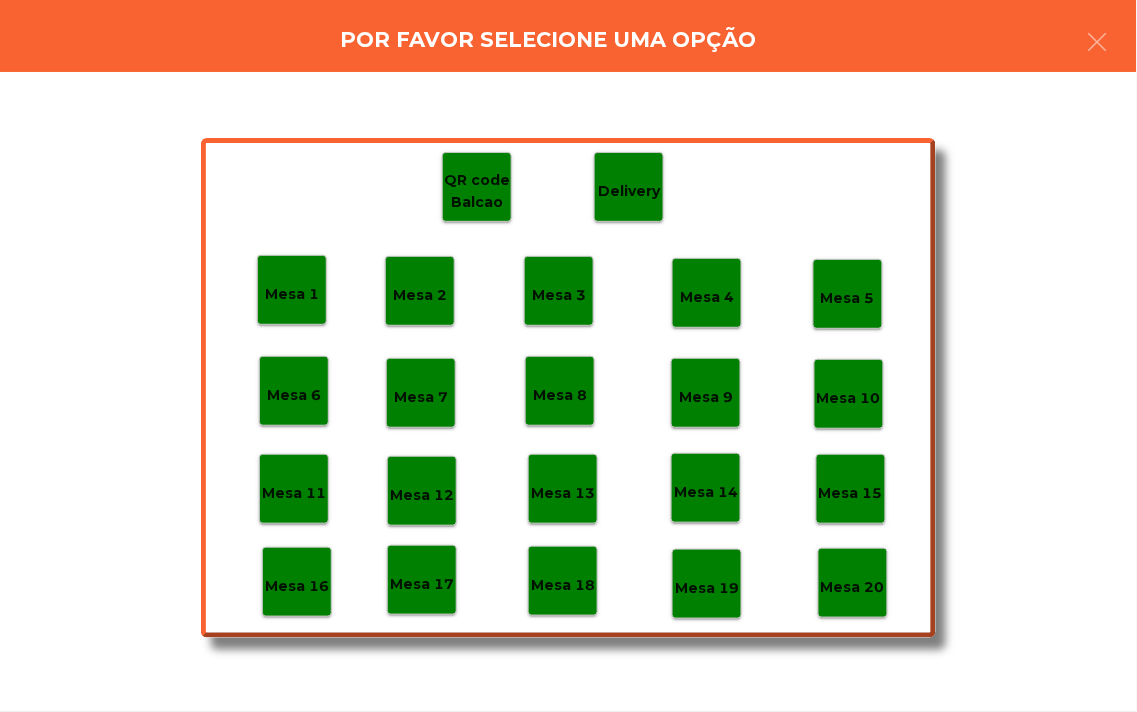 click on "Mesa 19" 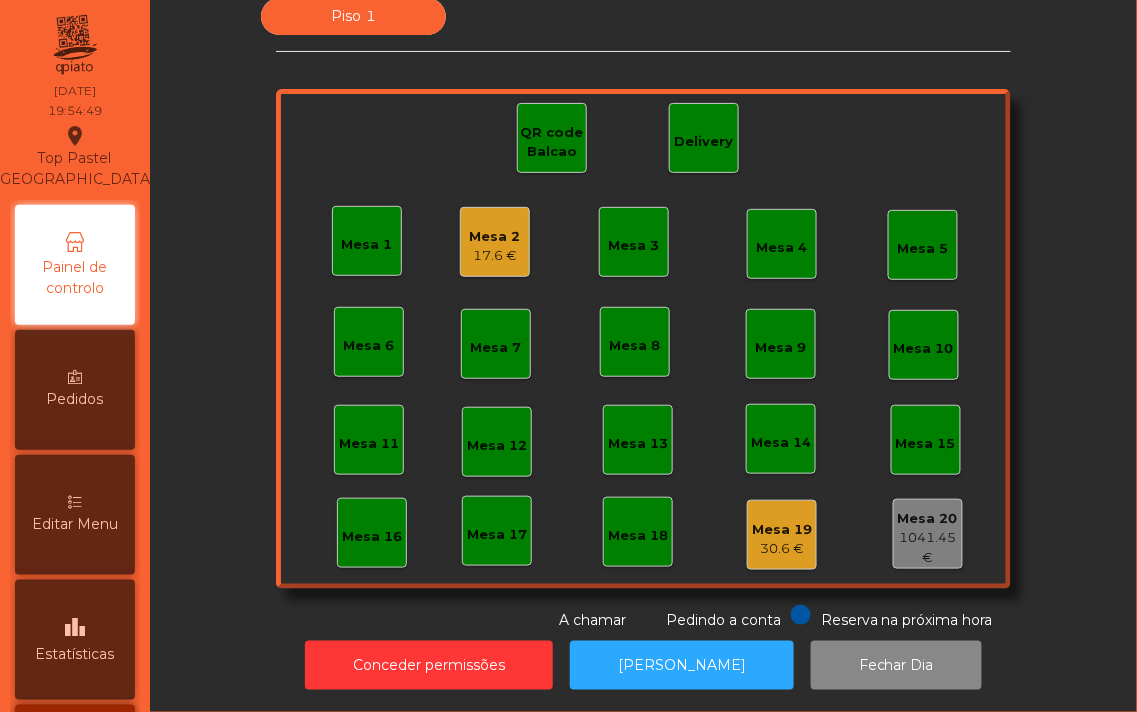click on "17.6 €" 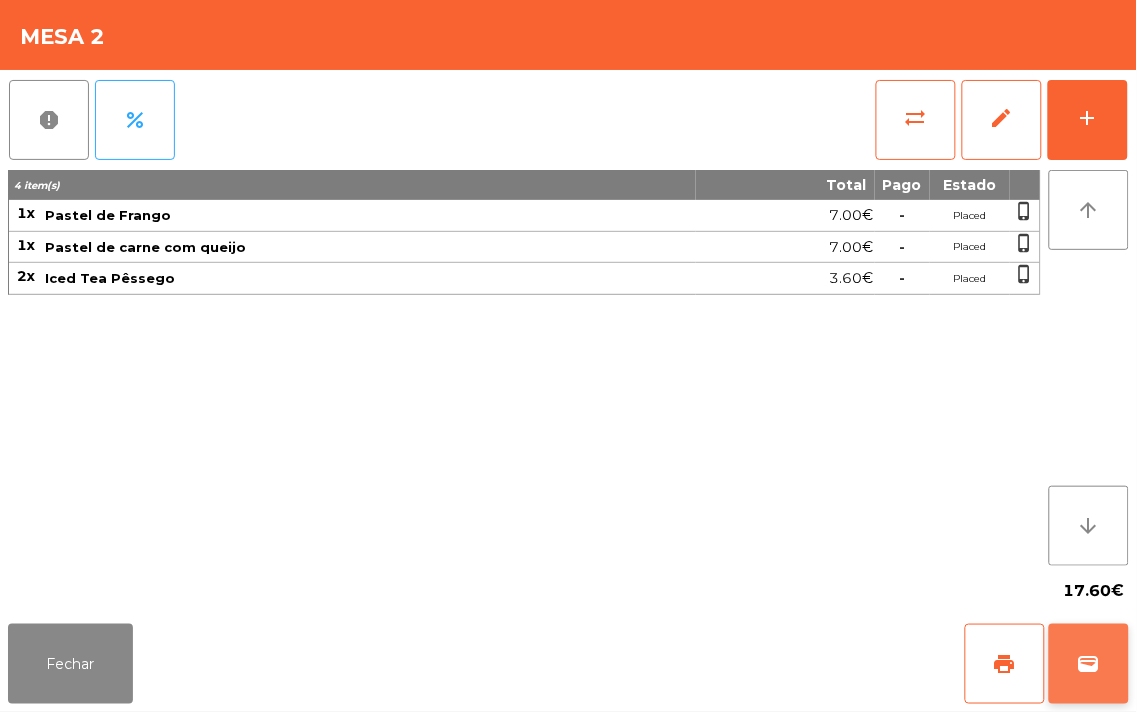 click on "wallet" 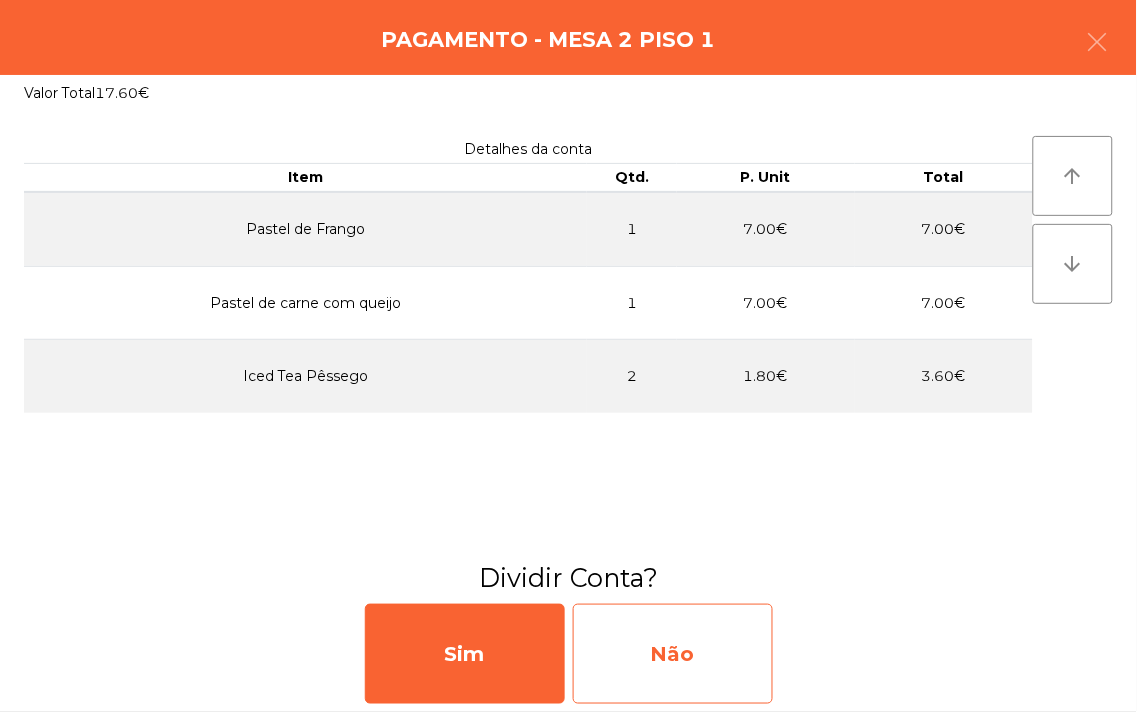 click on "Não" 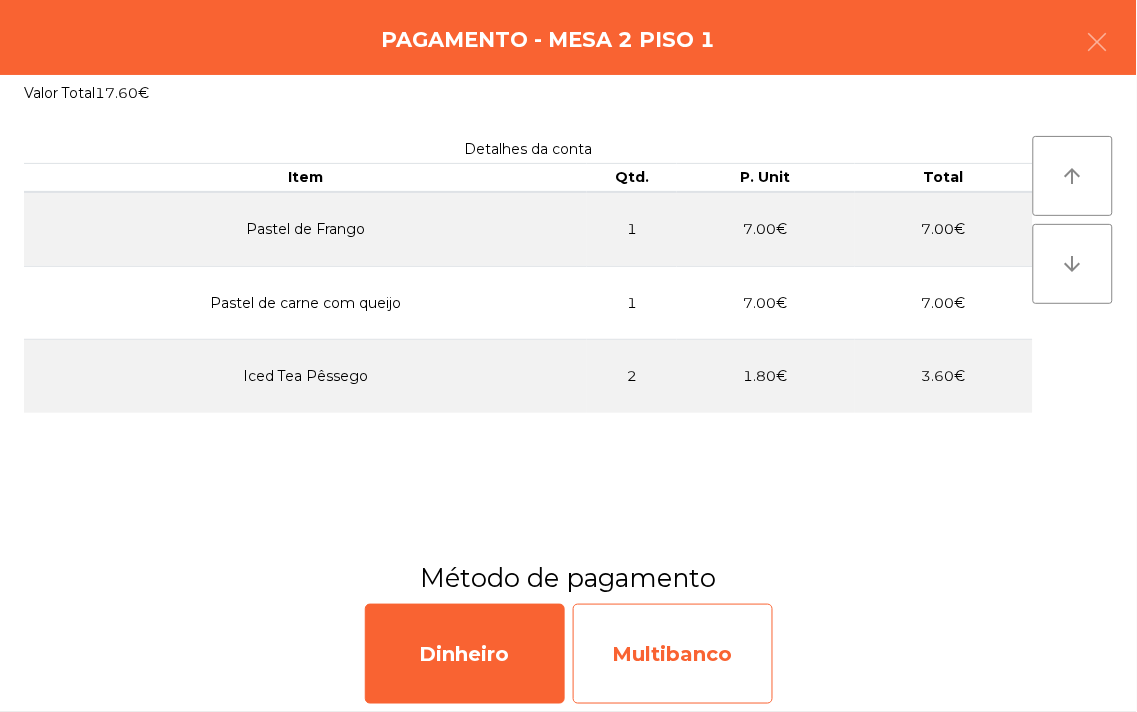 click on "Multibanco" 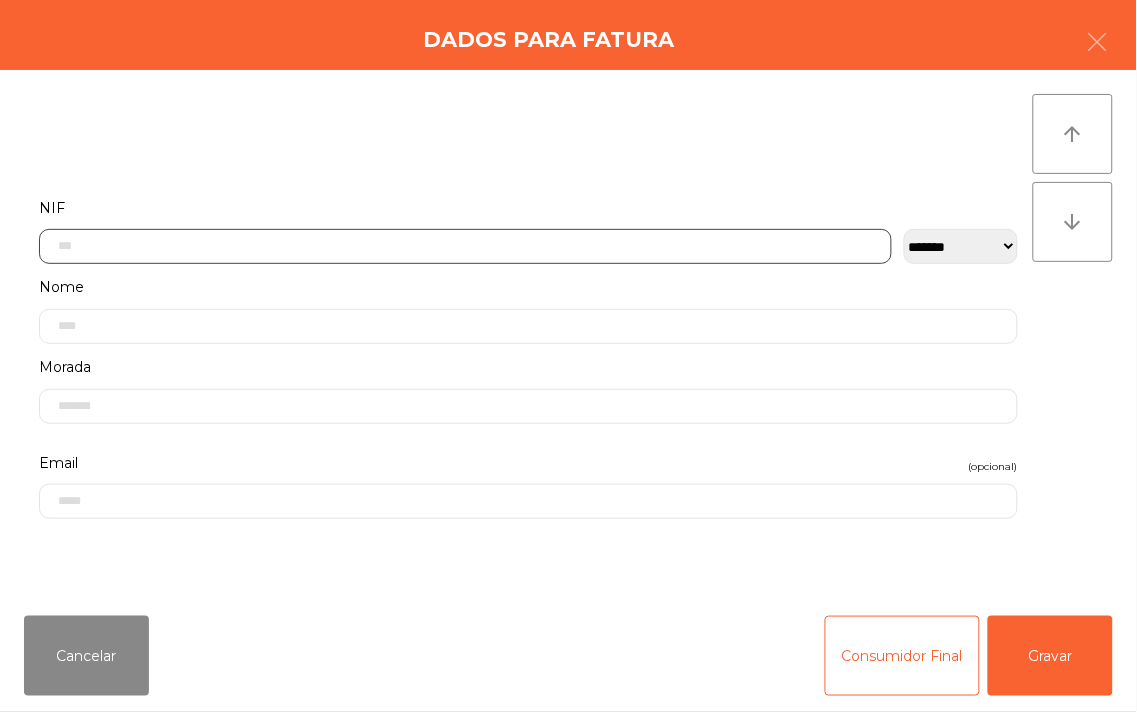 click 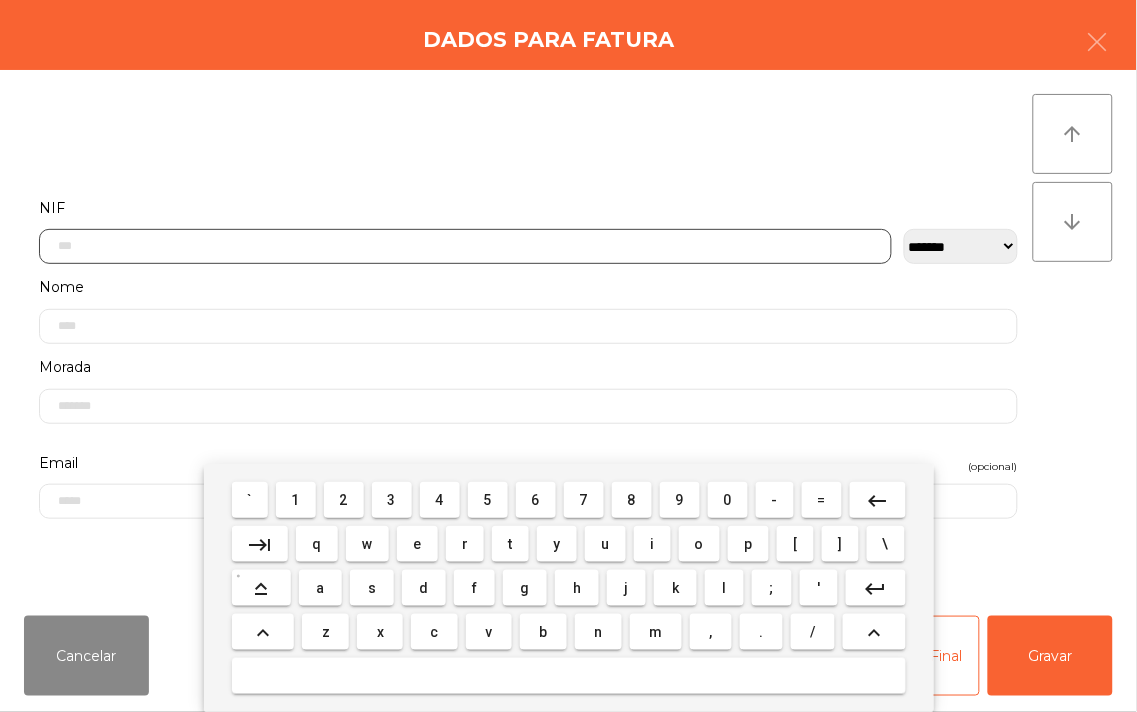 scroll, scrollTop: 98, scrollLeft: 0, axis: vertical 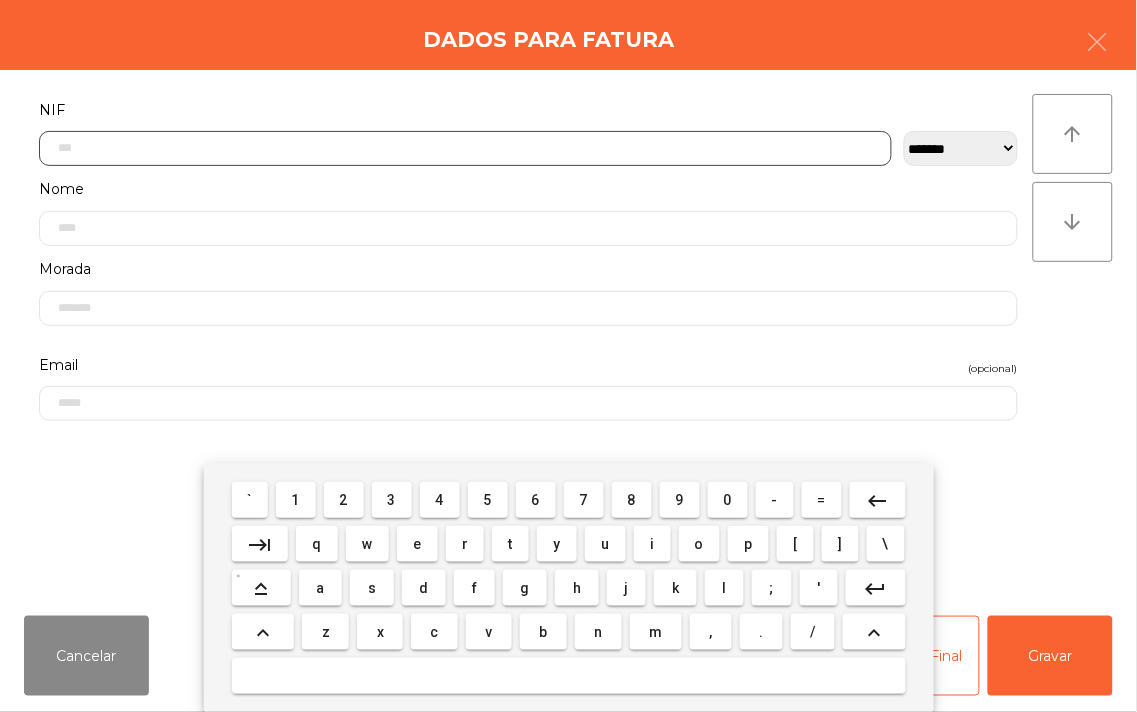 click on "3" at bounding box center [392, 500] 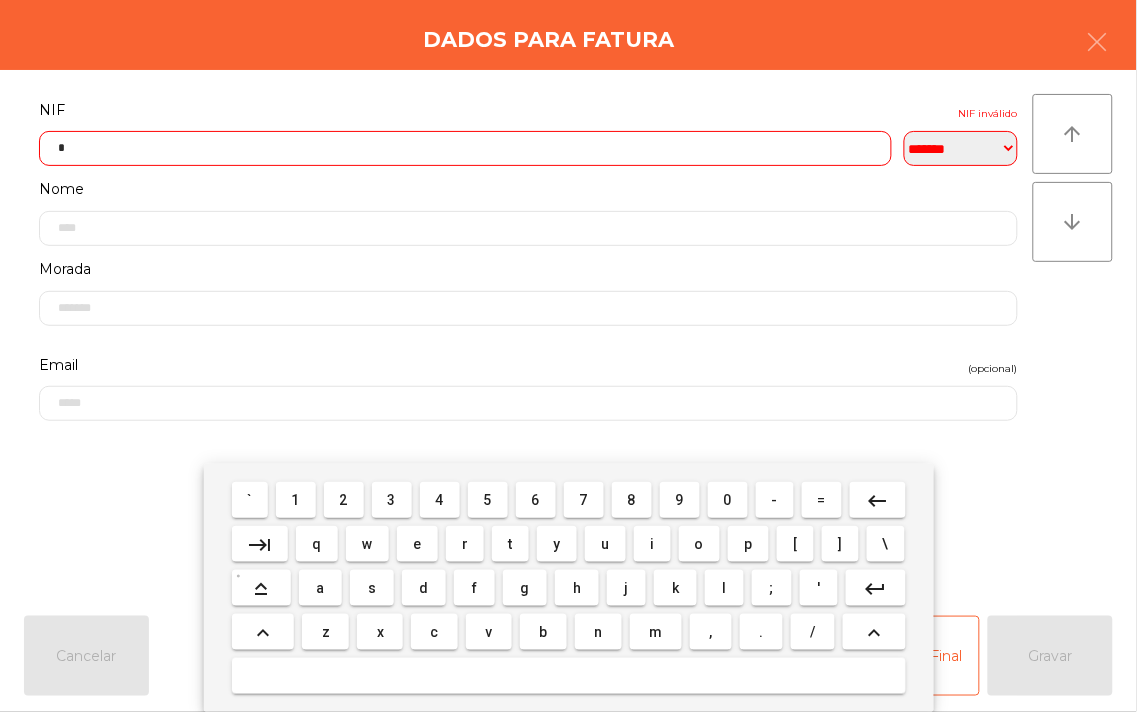 click on "0" at bounding box center (728, 500) 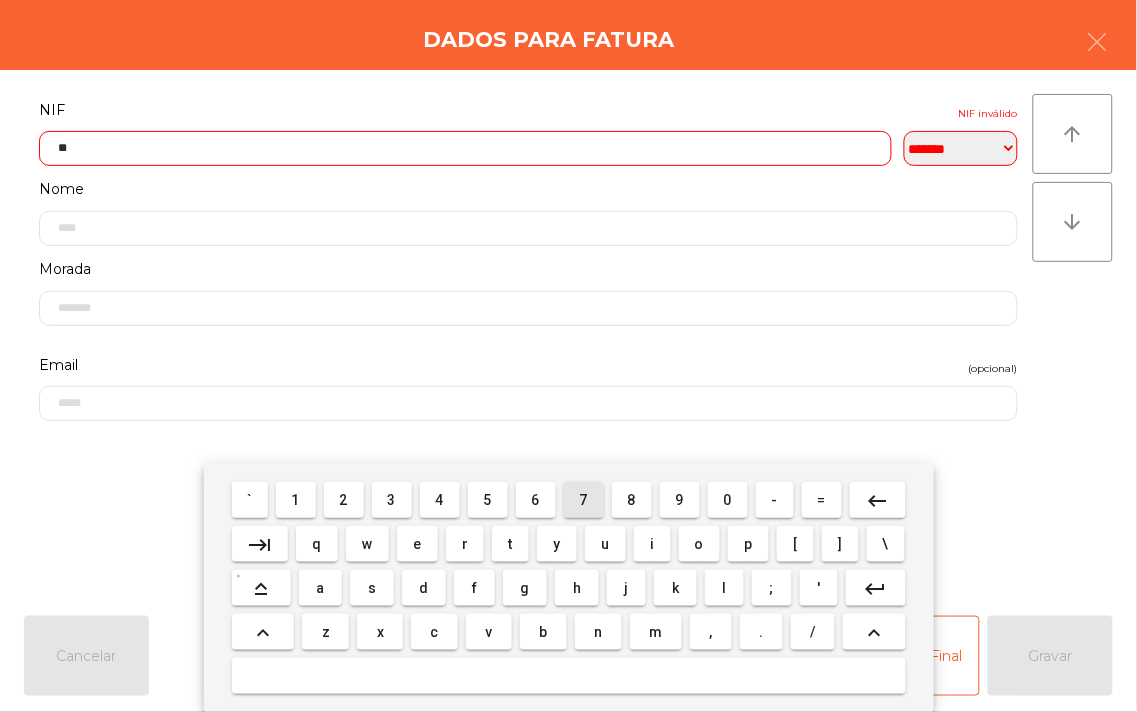 click on "7" at bounding box center (584, 500) 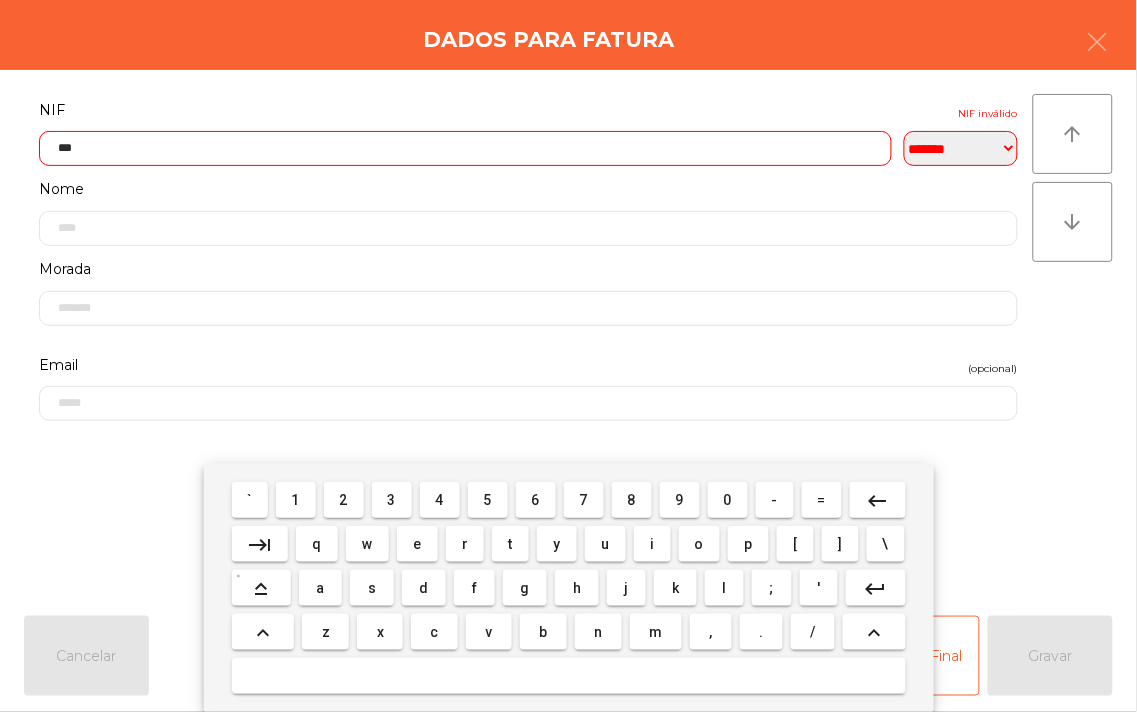 click on "9" at bounding box center (680, 500) 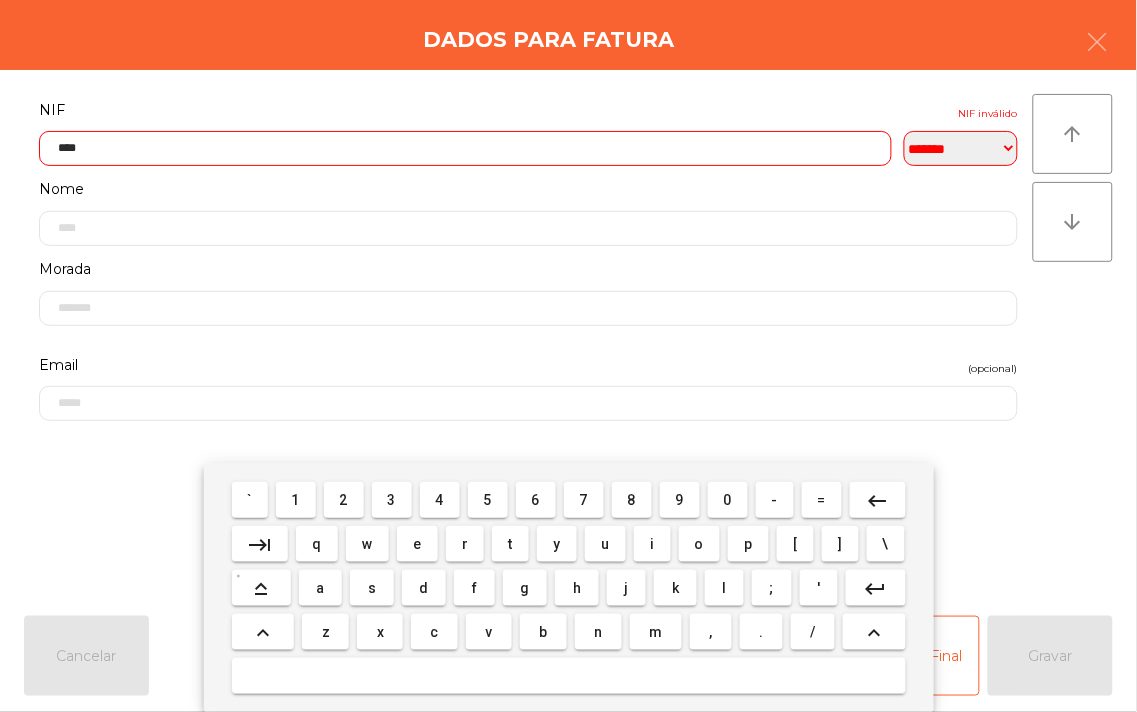 click on "2" at bounding box center (344, 500) 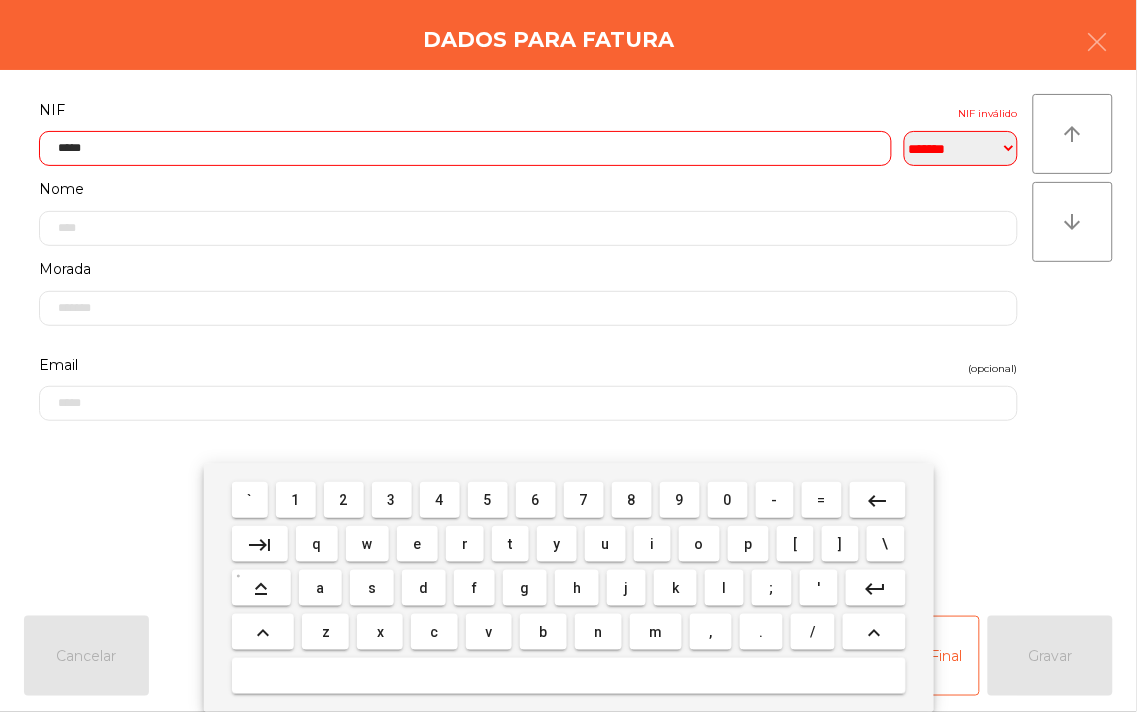 click on "4" at bounding box center [440, 500] 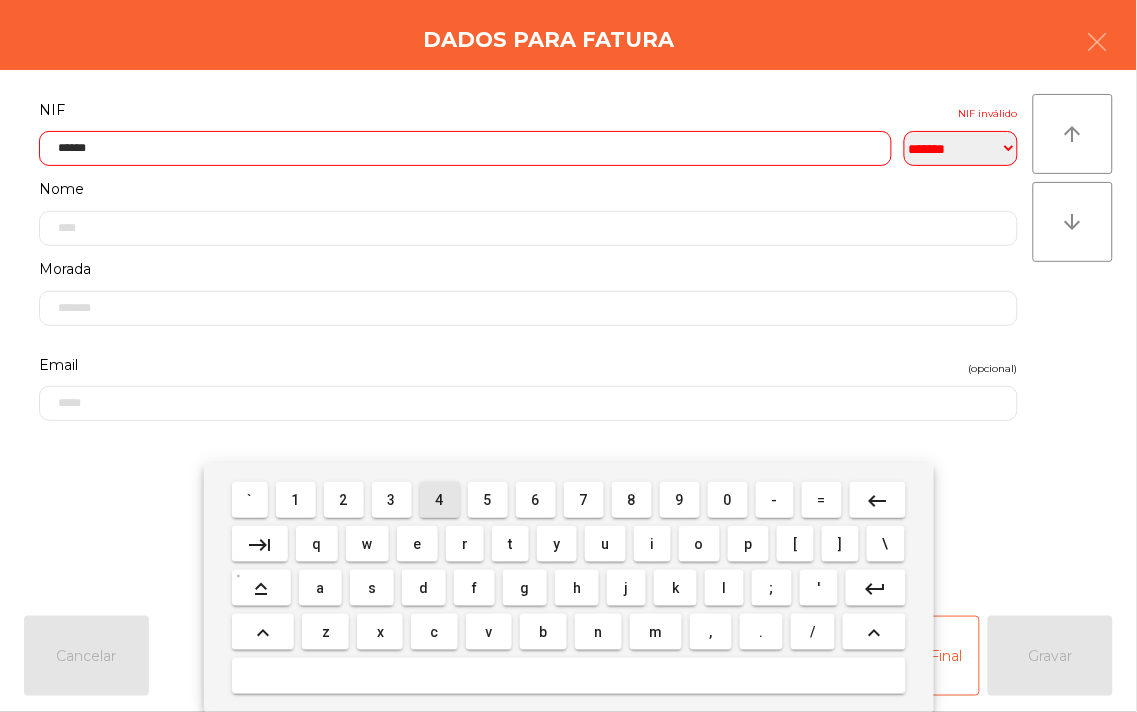 click on "4" at bounding box center (440, 500) 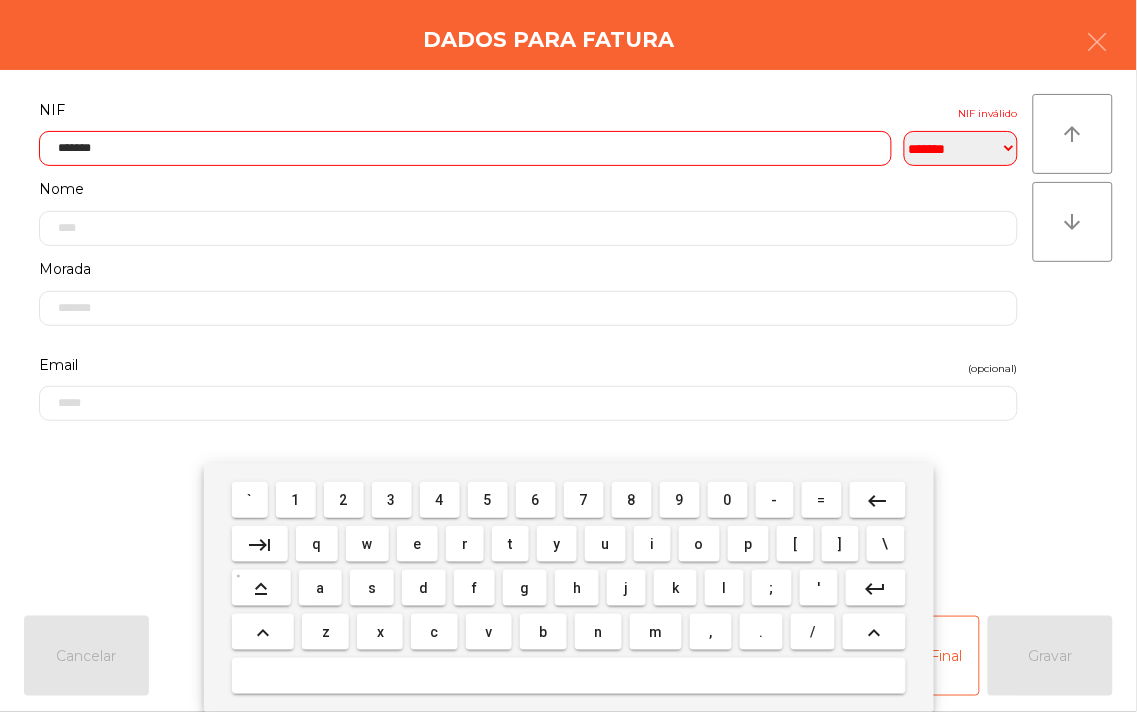 click on "6" at bounding box center (536, 500) 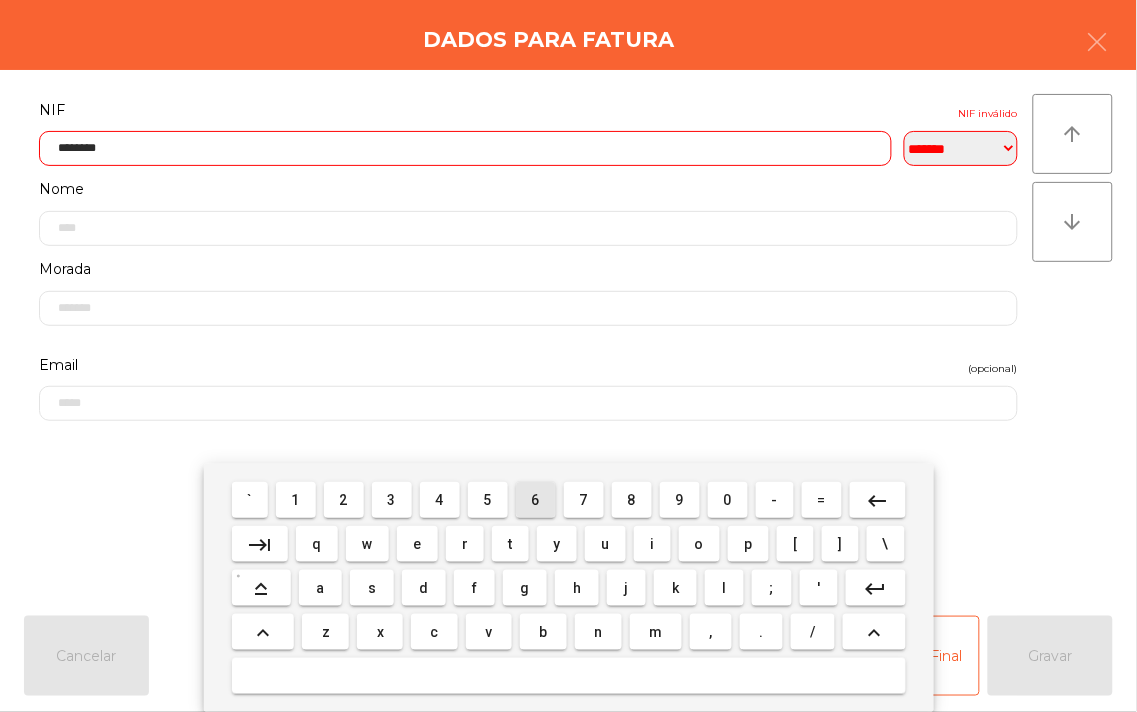 click on "7" at bounding box center [584, 500] 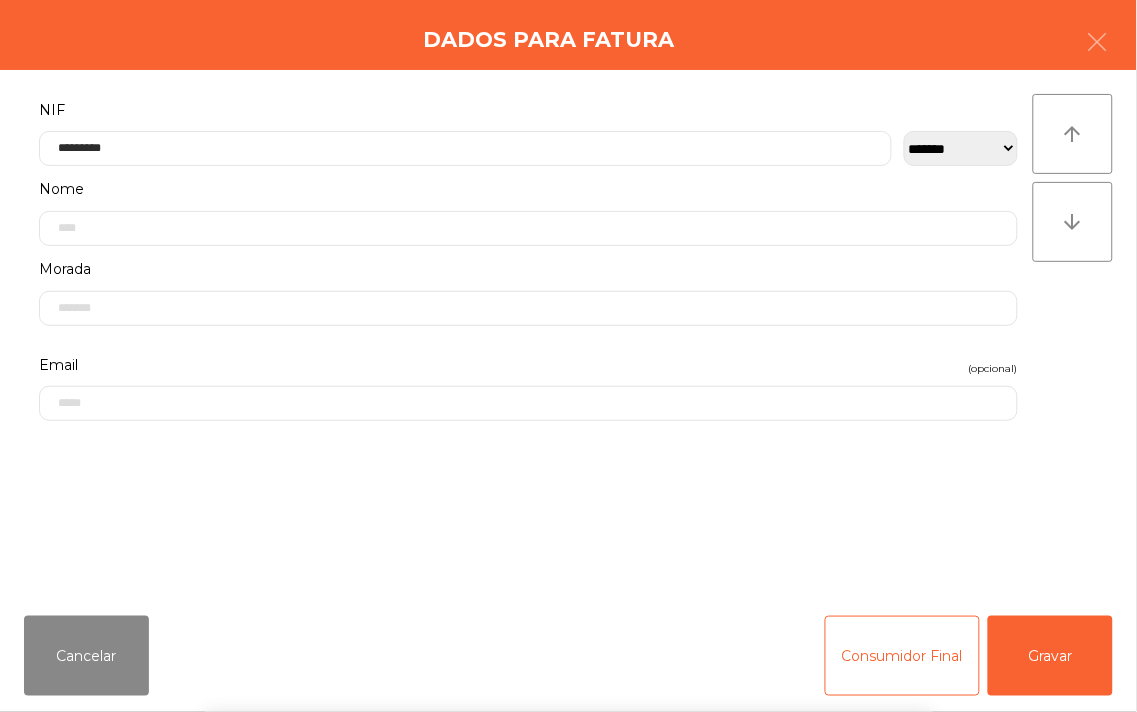 click on "` 1 2 3 4 5 6 7 8 9 0 - = keyboard_backspace keyboard_tab q w e r t y u i o p [ ] \ keyboard_capslock a s d f g h j k l ; ' keyboard_return keyboard_arrow_up z x c v b n m , . / keyboard_arrow_up" at bounding box center [568, 588] 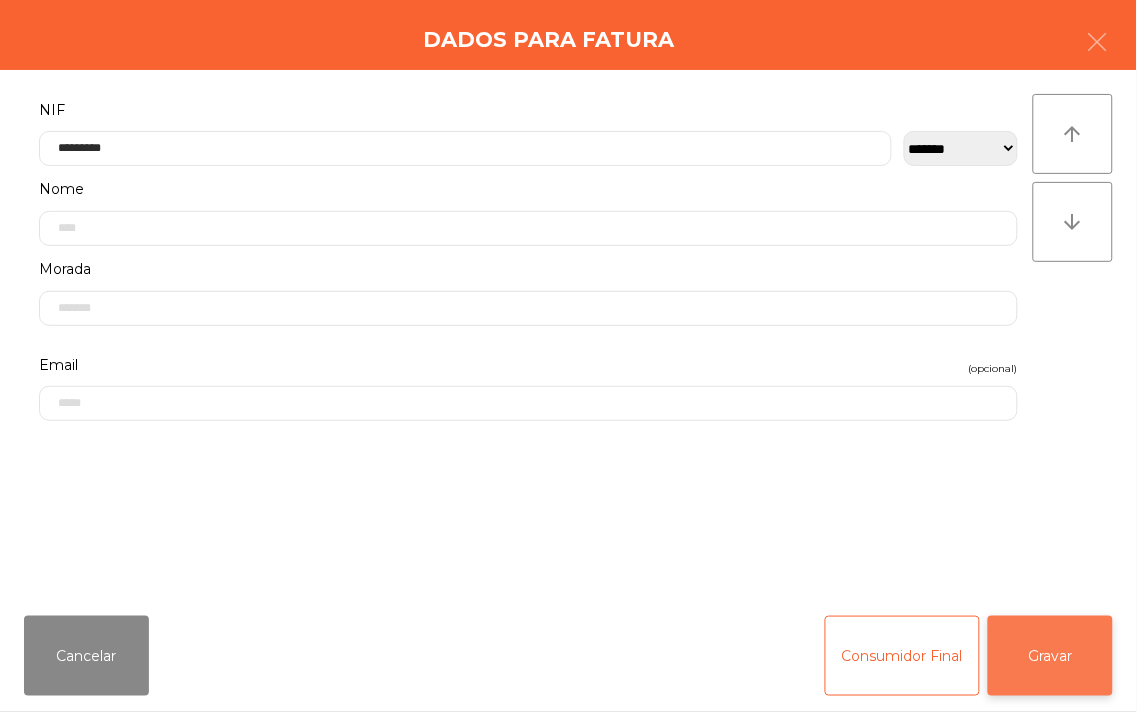 click on "Gravar" 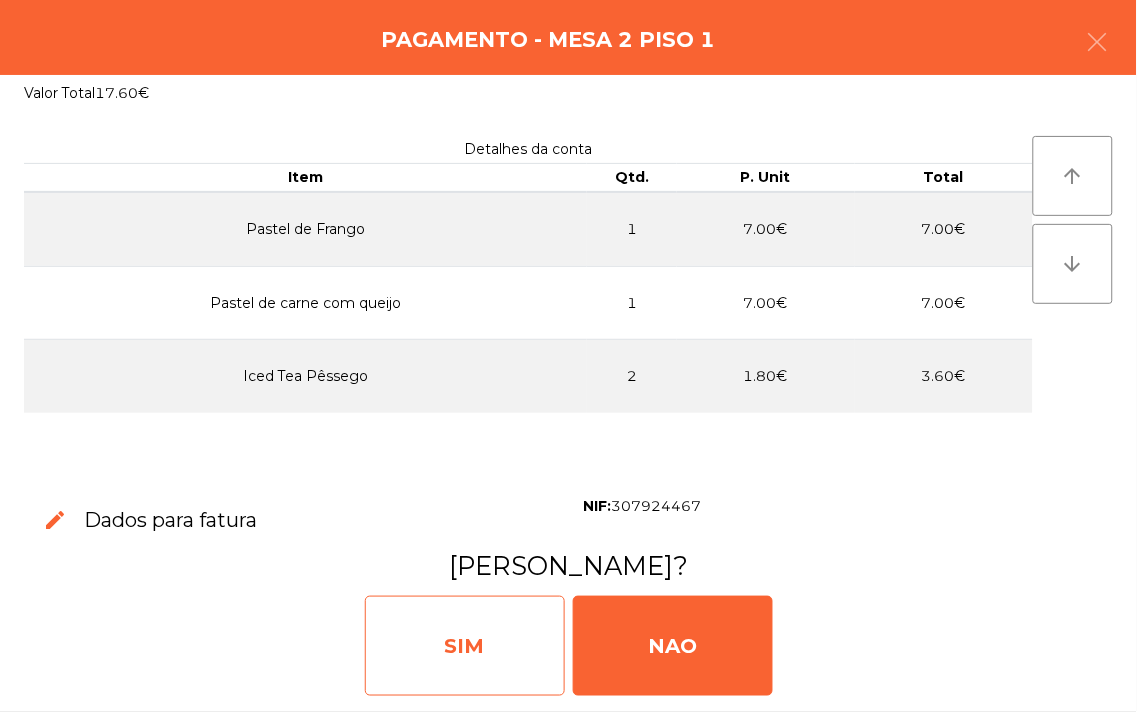 click on "SIM" 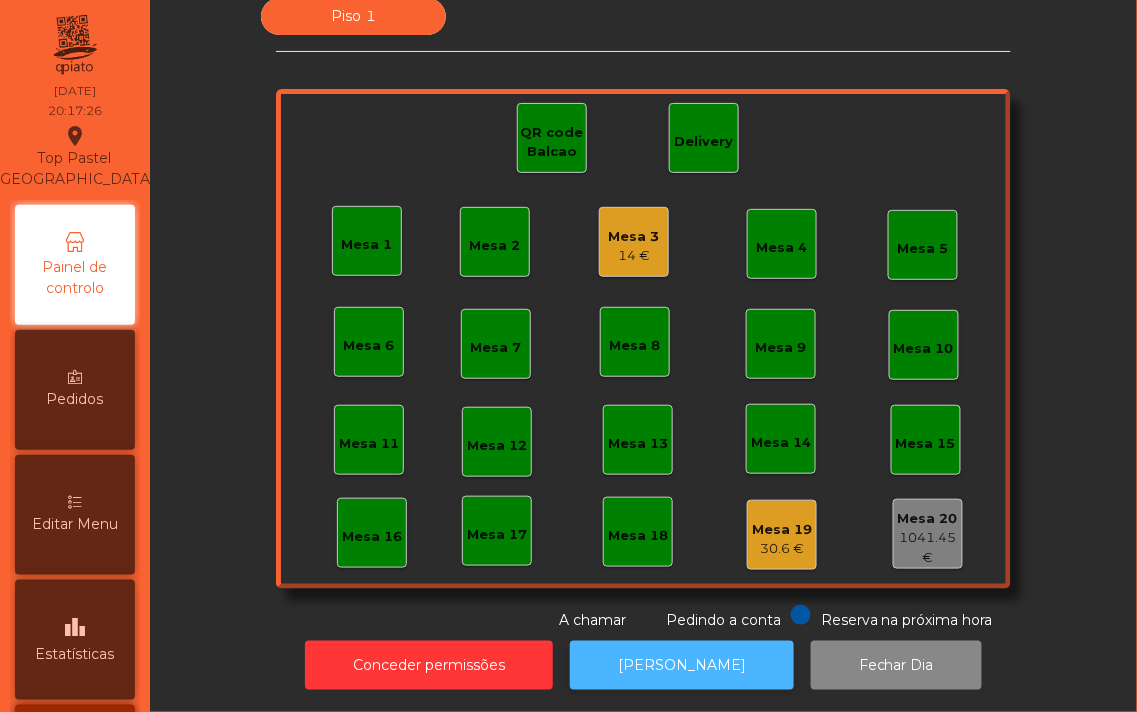 click on "[PERSON_NAME]" 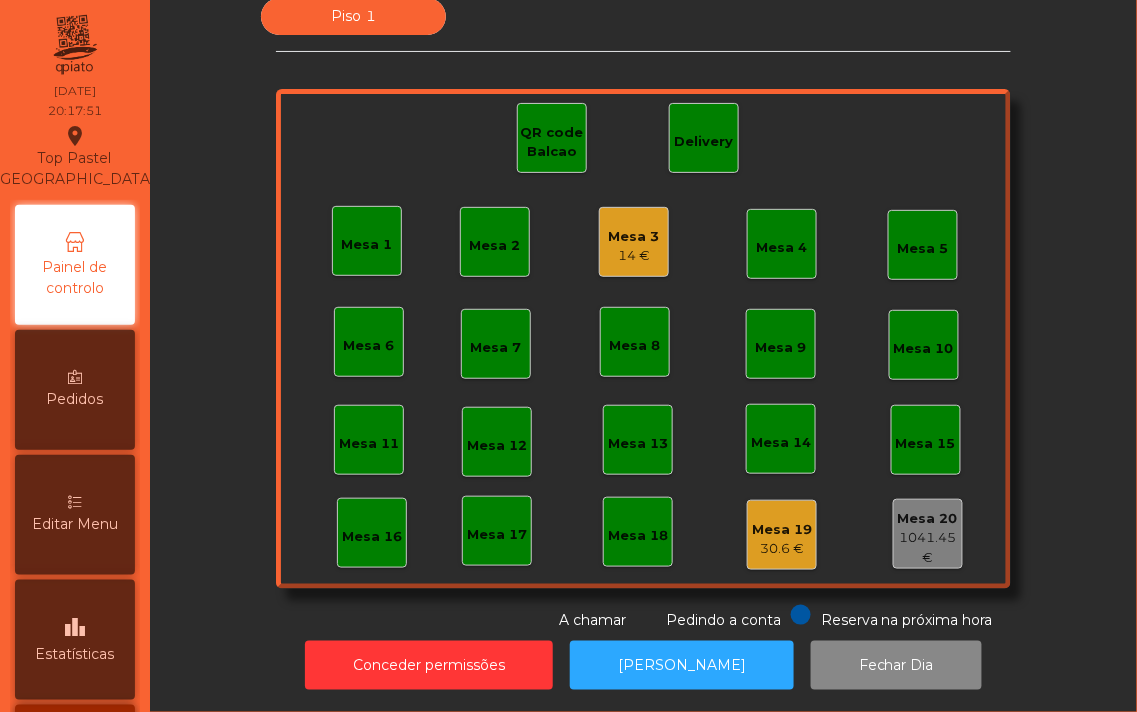 click on "Mesa 3" 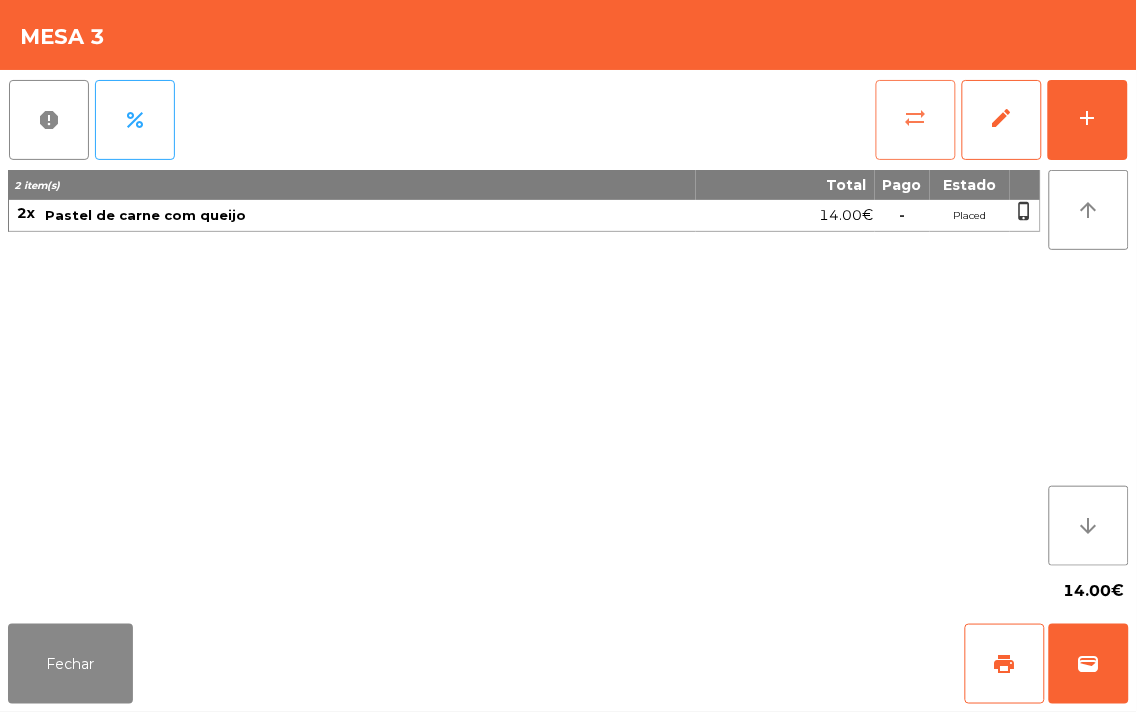 click on "sync_alt" 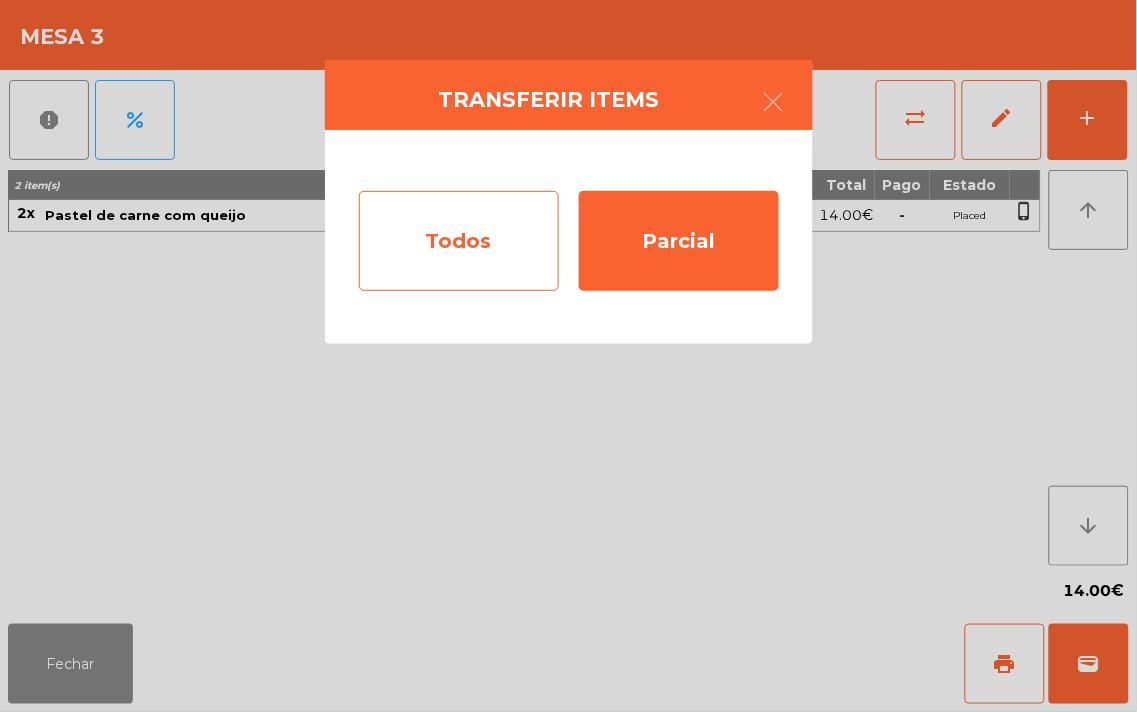 click on "Todos" 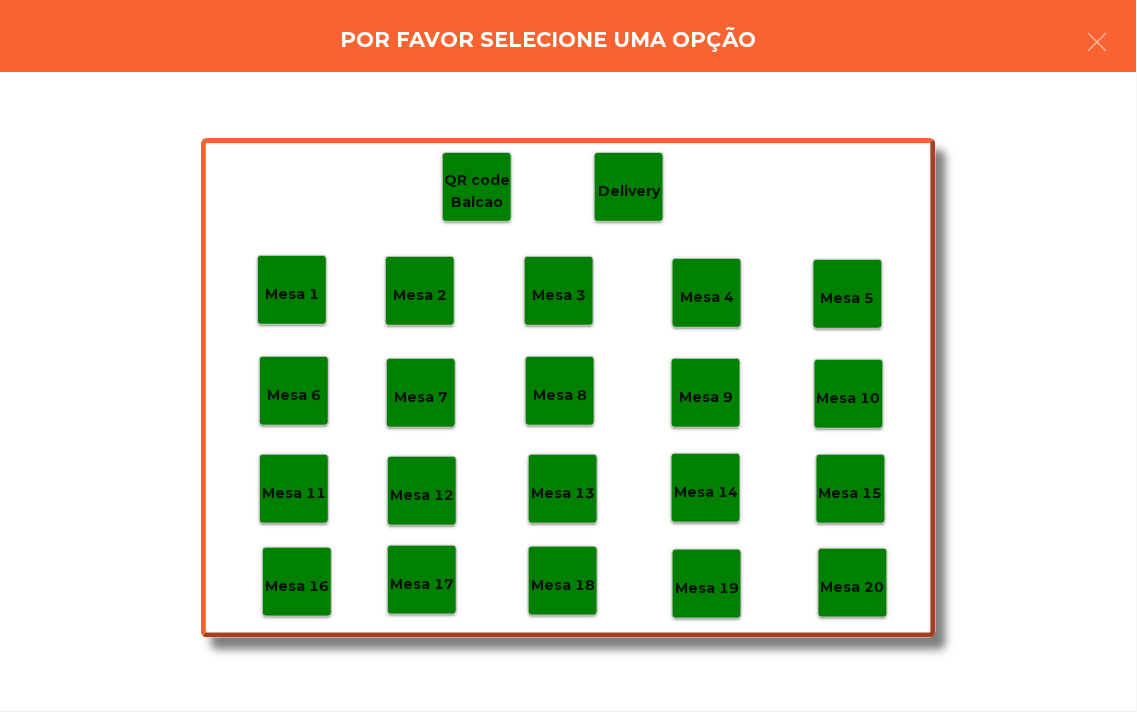 click on "Mesa 19" 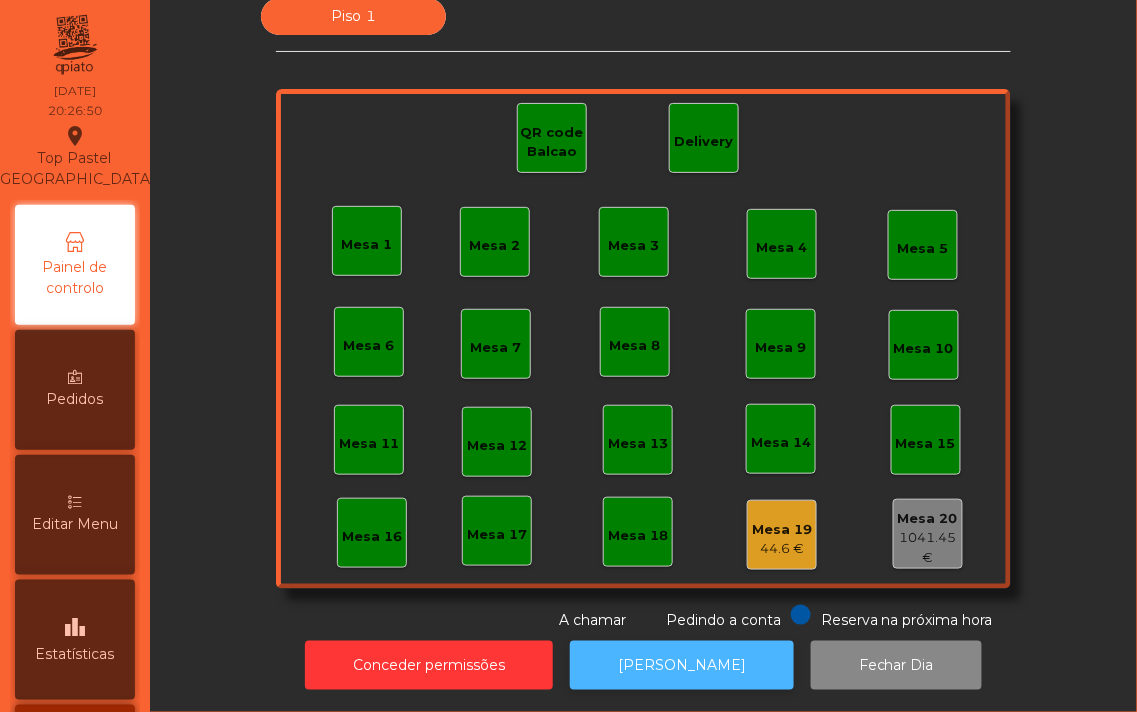 click on "[PERSON_NAME]" 